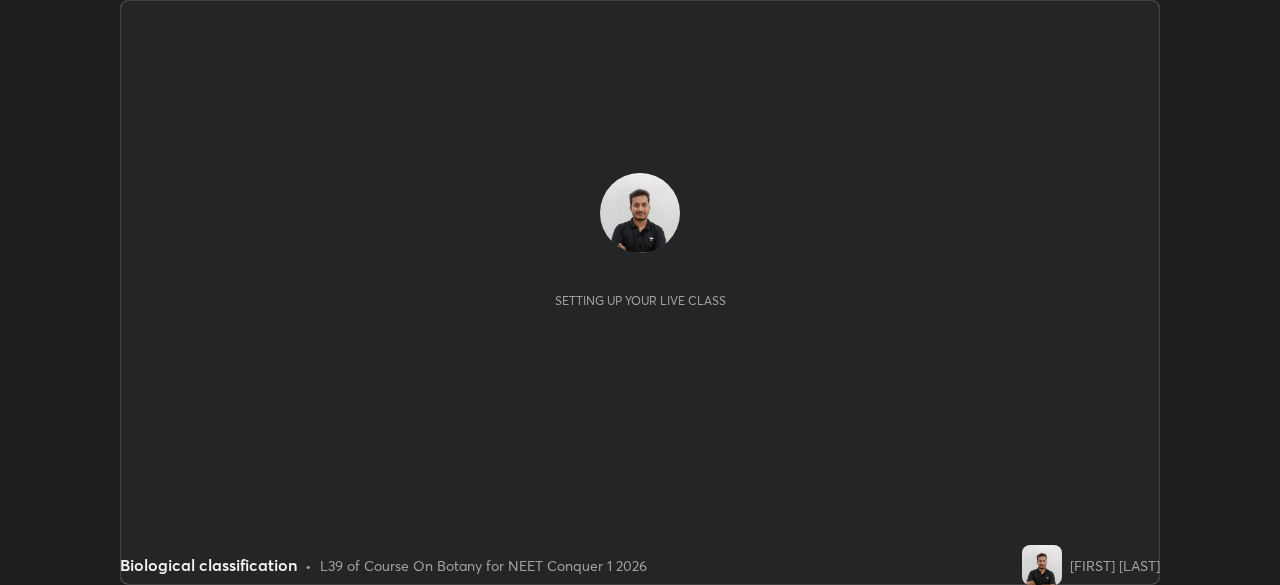 scroll, scrollTop: 0, scrollLeft: 0, axis: both 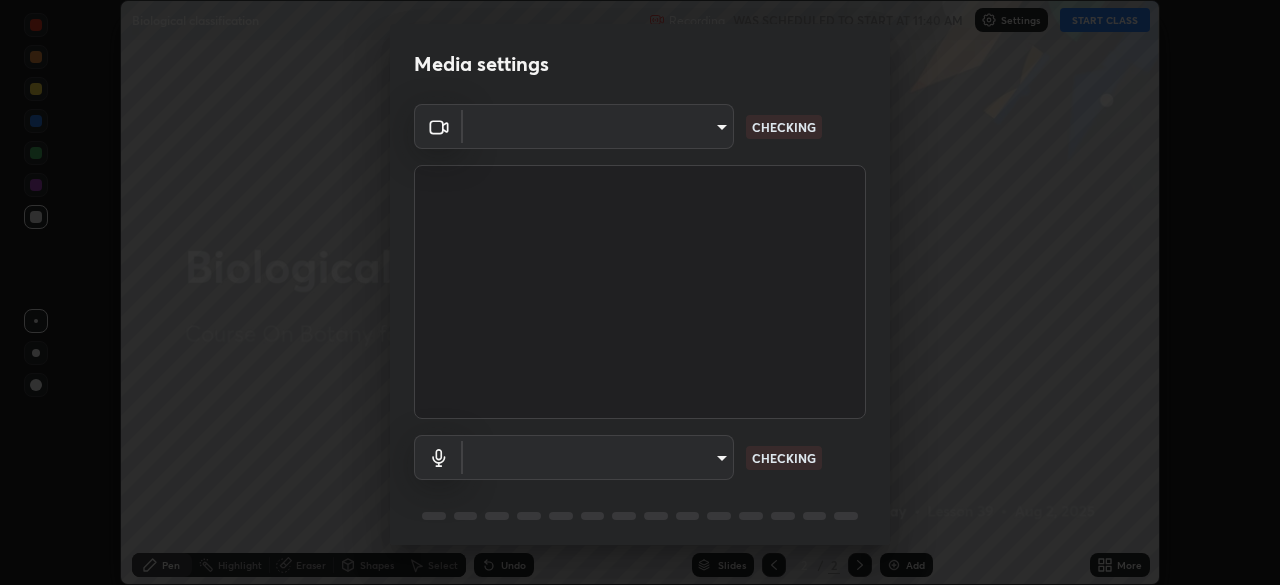 type on "b98531ccb291fb31e3b89e40f042c7c38db18d895562f17e0e36bfb5aca72fd8" 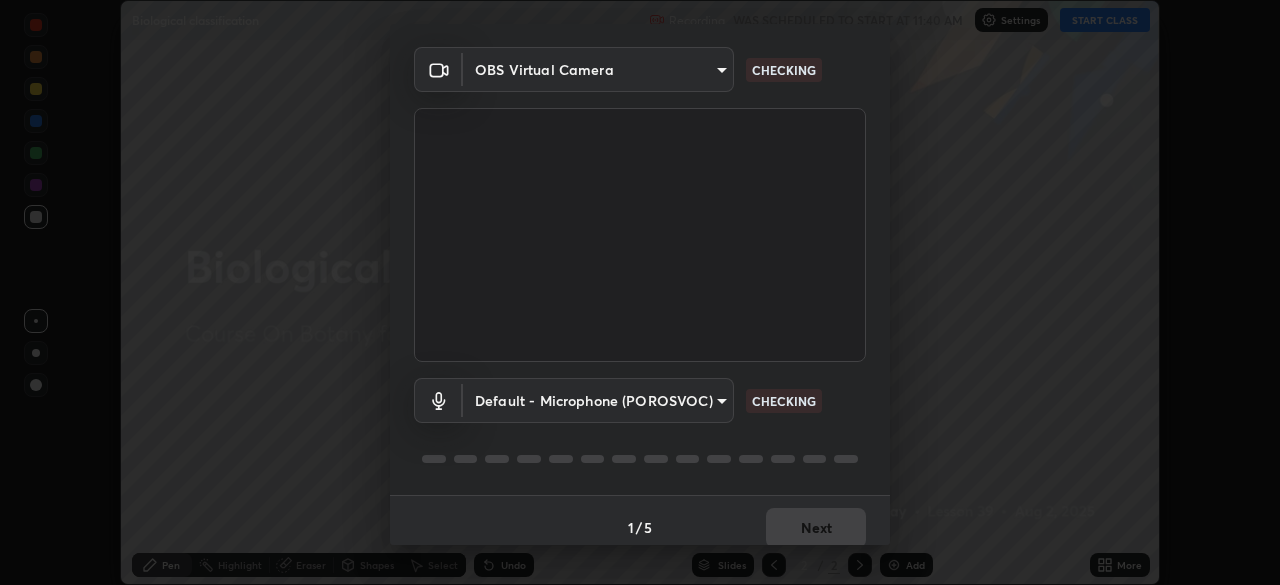 scroll, scrollTop: 71, scrollLeft: 0, axis: vertical 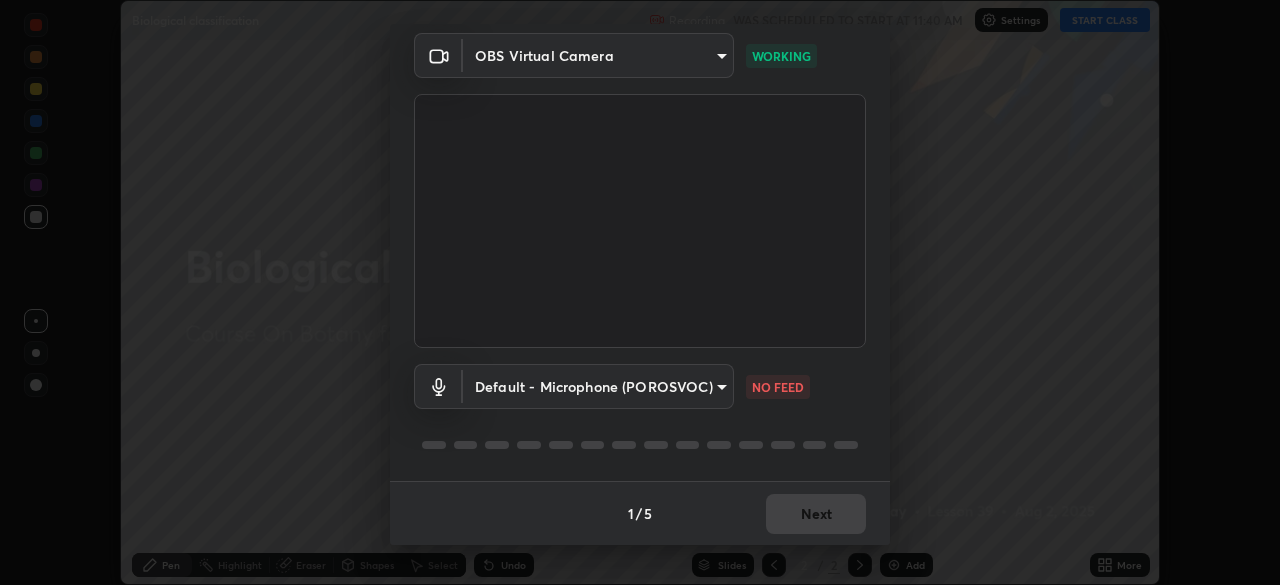 click on "Erase all Biological classification Recording WAS SCHEDULED TO START AT  11:40 AM Settings START CLASS Setting up your live class Biological classification • L39 of Course On Botany for NEET Conquer 1 2026 [FIRST] [LAST] Pen Highlight Eraser Shapes Select Undo Slides 2 / 2 Add More No doubts shared Encourage your learners to ask a doubt for better clarity Report an issue Reason for reporting Buffering Chat not working Audio - Video sync issue Educator video quality low ​ Attach an image Report Media settings OBS Virtual Camera b98531ccb291fb31e3b89e40f042c7c38db18d895562f17e0e36bfb5aca72fd8 WORKING Default - Microphone (POROSVOC) default NO FEED 1 / 5 Next" at bounding box center (640, 292) 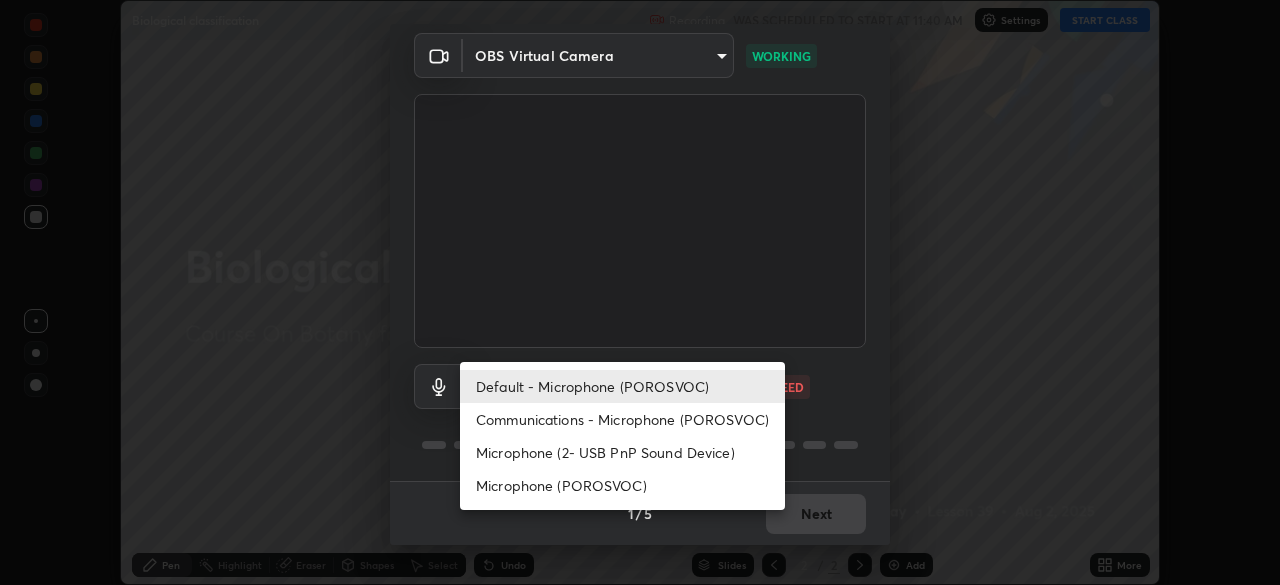 click on "Communications - Microphone (POROSVOC)" at bounding box center (622, 419) 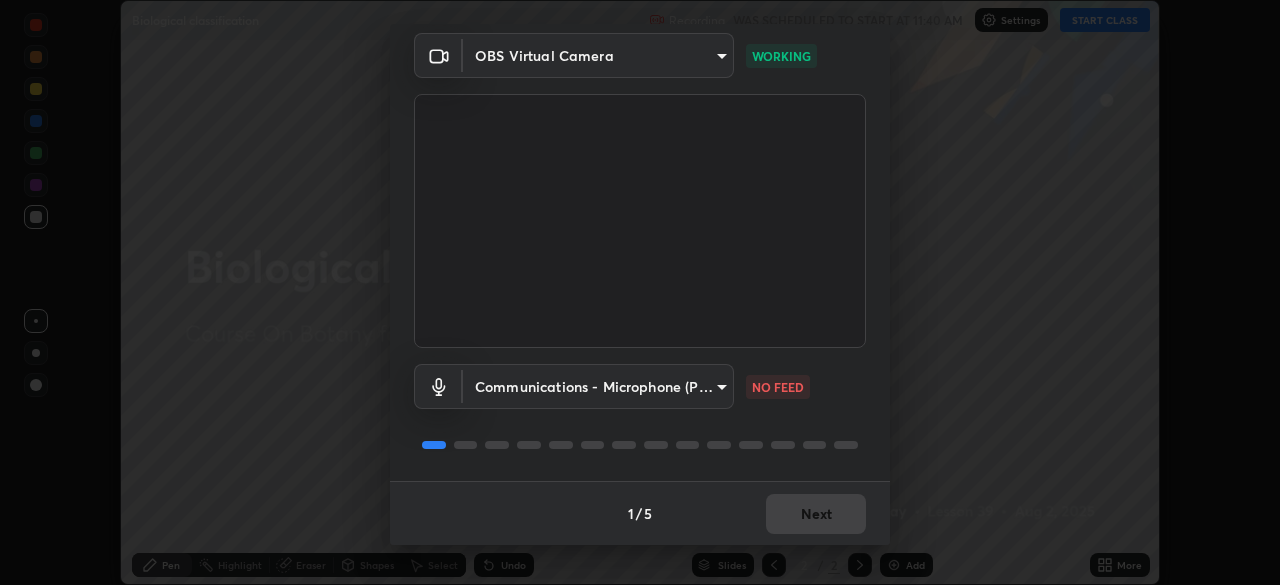 click on "Erase all Biological classification Recording WAS SCHEDULED TO START AT  11:40 AM Settings START CLASS Setting up your live class Biological classification • L39 of Course On Botany for NEET Conquer 1 2026 [FIRST] [LAST] Pen Highlight Eraser Shapes Select Undo Slides 2 / 2 Add More No doubts shared Encourage your learners to ask a doubt for better clarity Report an issue Reason for reporting Buffering Chat not working Audio - Video sync issue Educator video quality low ​ Attach an image Report Media settings OBS Virtual Camera b98531ccb291fb31e3b89e40f042c7c38db18d895562f17e0e36bfb5aca72fd8 WORKING Communications - Microphone (POROSVOC) communications NO FEED 1 / 5 Next" at bounding box center (640, 292) 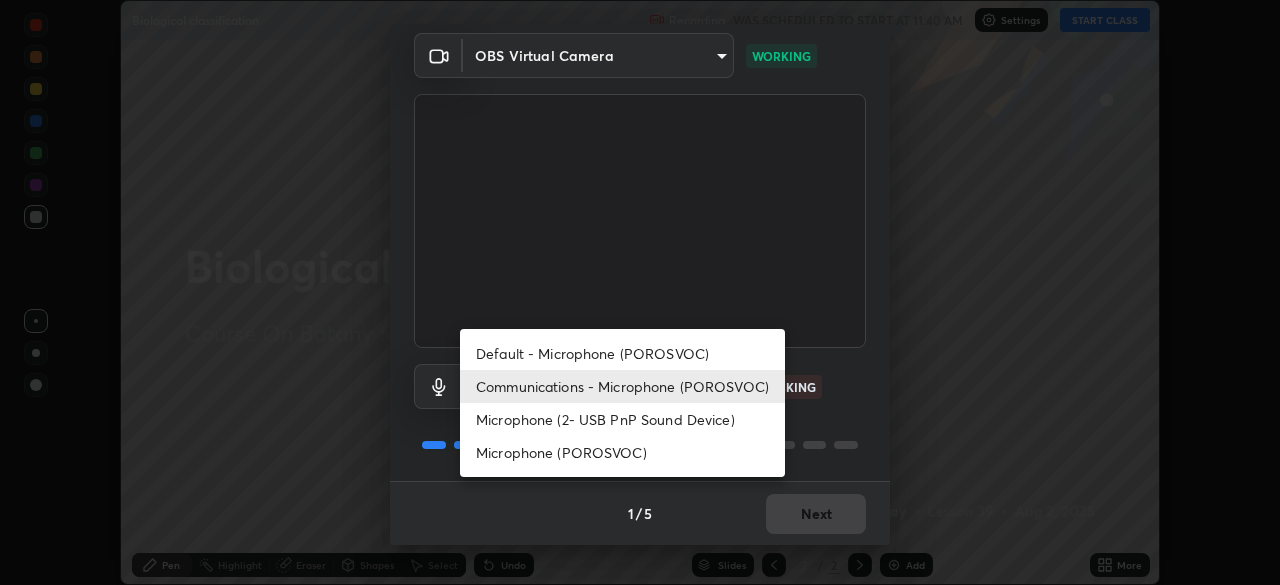 click on "Default - Microphone (POROSVOC)" at bounding box center (622, 353) 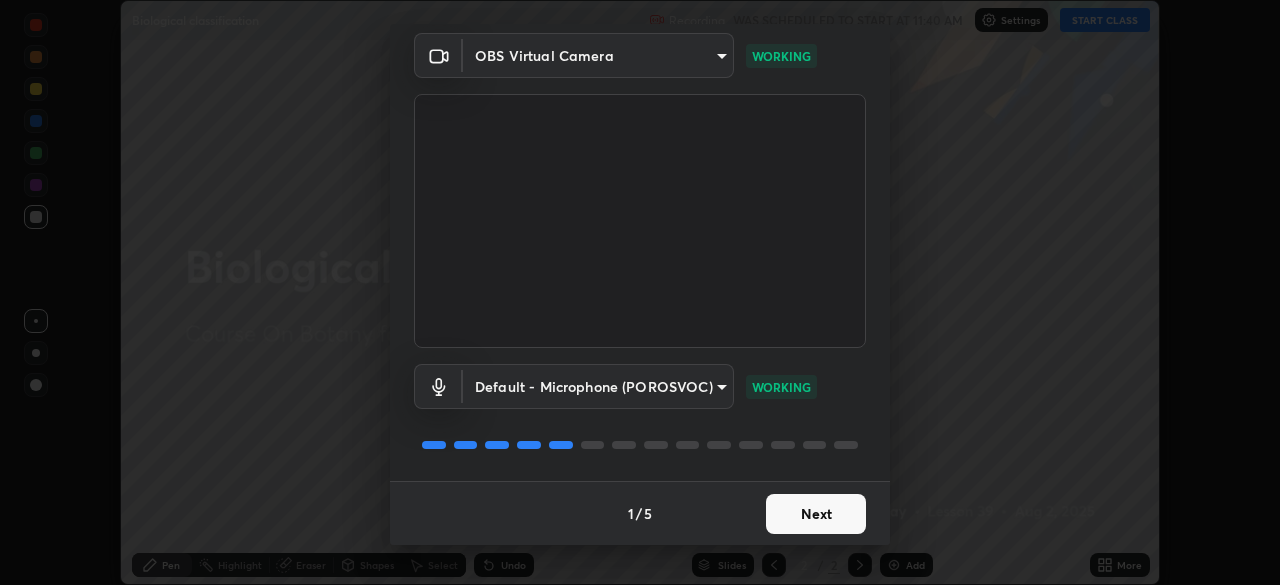 click on "Next" at bounding box center (816, 514) 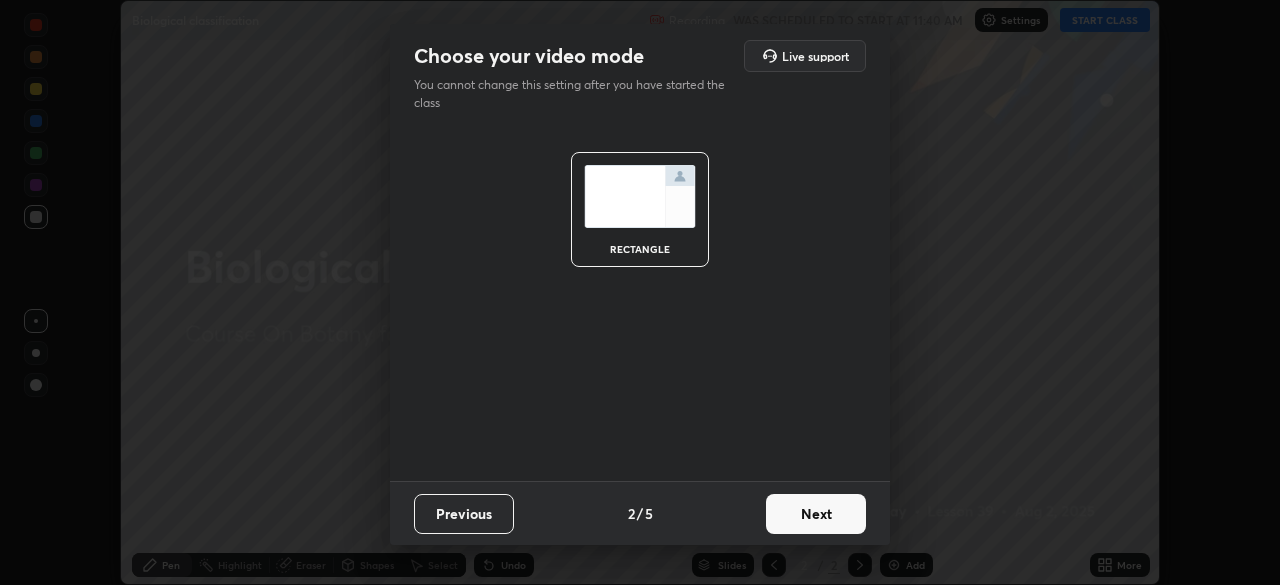 scroll, scrollTop: 0, scrollLeft: 0, axis: both 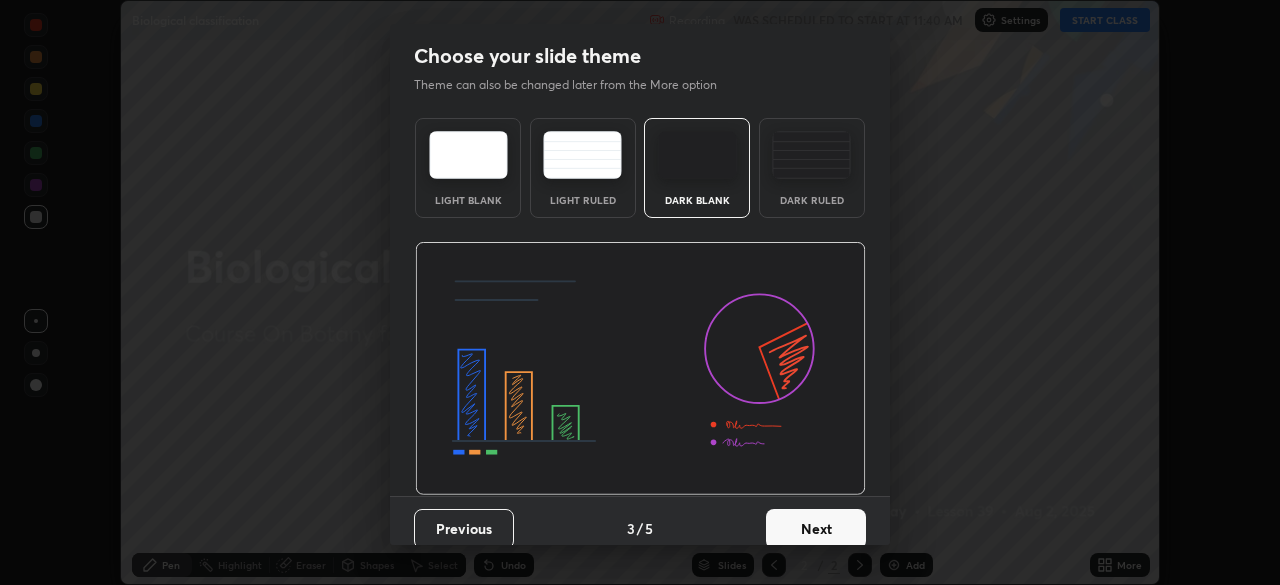click on "Next" at bounding box center [816, 529] 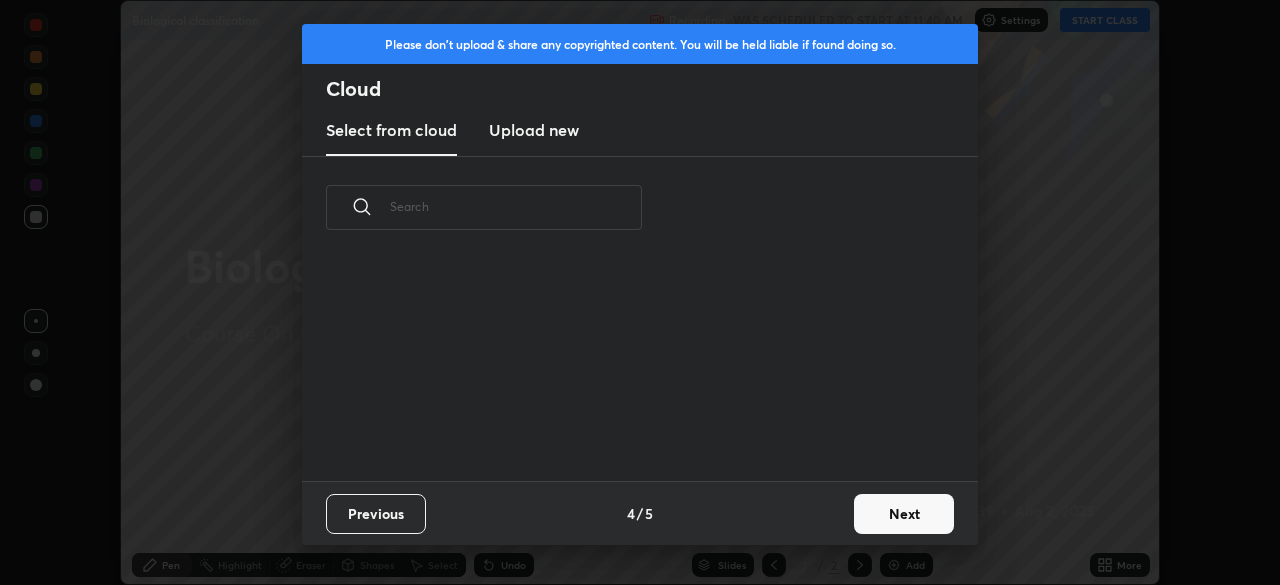 click on "Next" at bounding box center [904, 514] 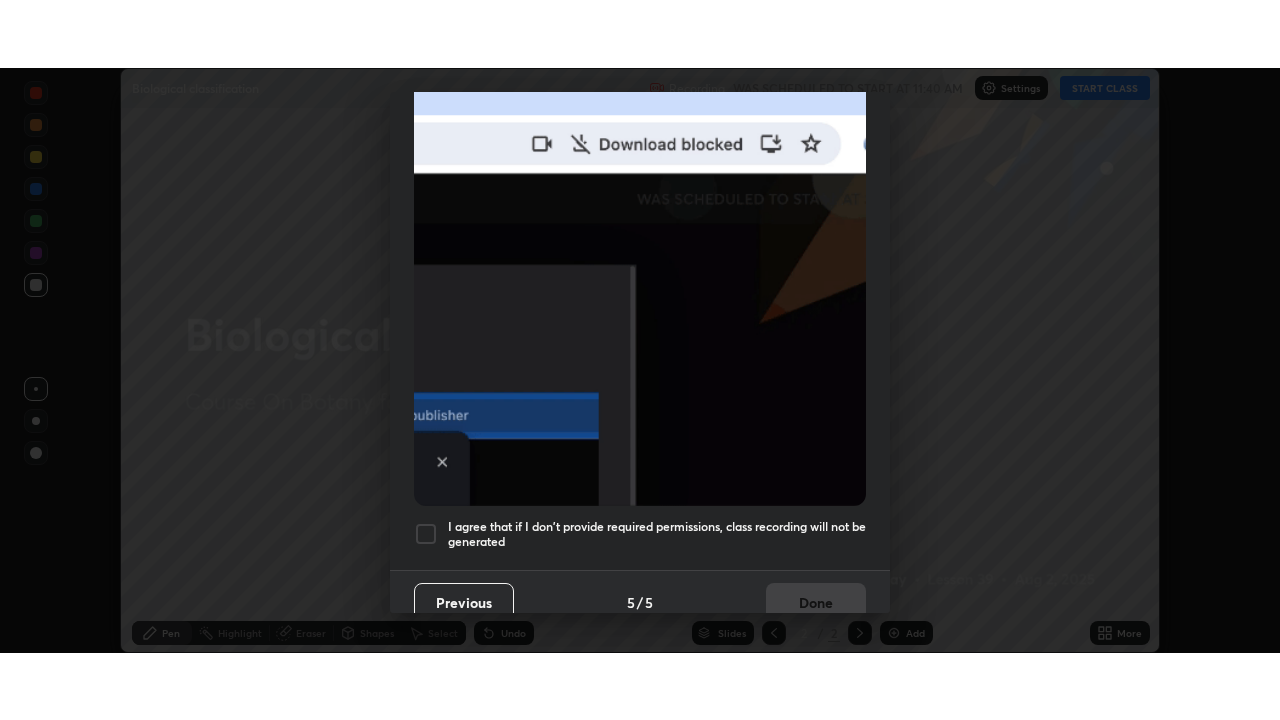 scroll, scrollTop: 479, scrollLeft: 0, axis: vertical 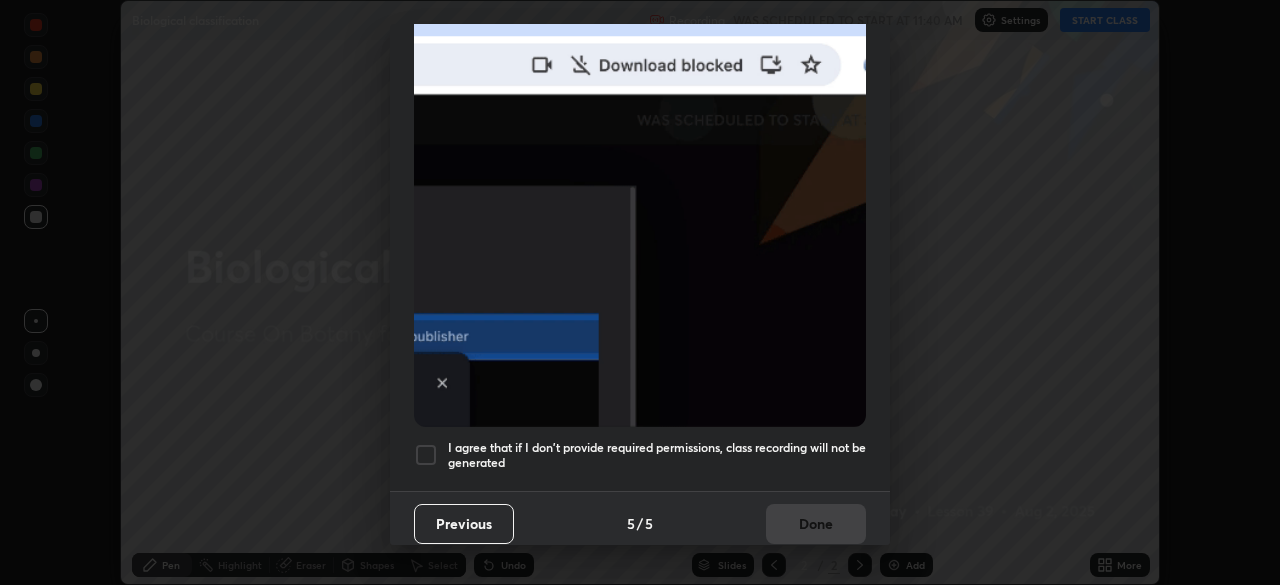click at bounding box center [426, 455] 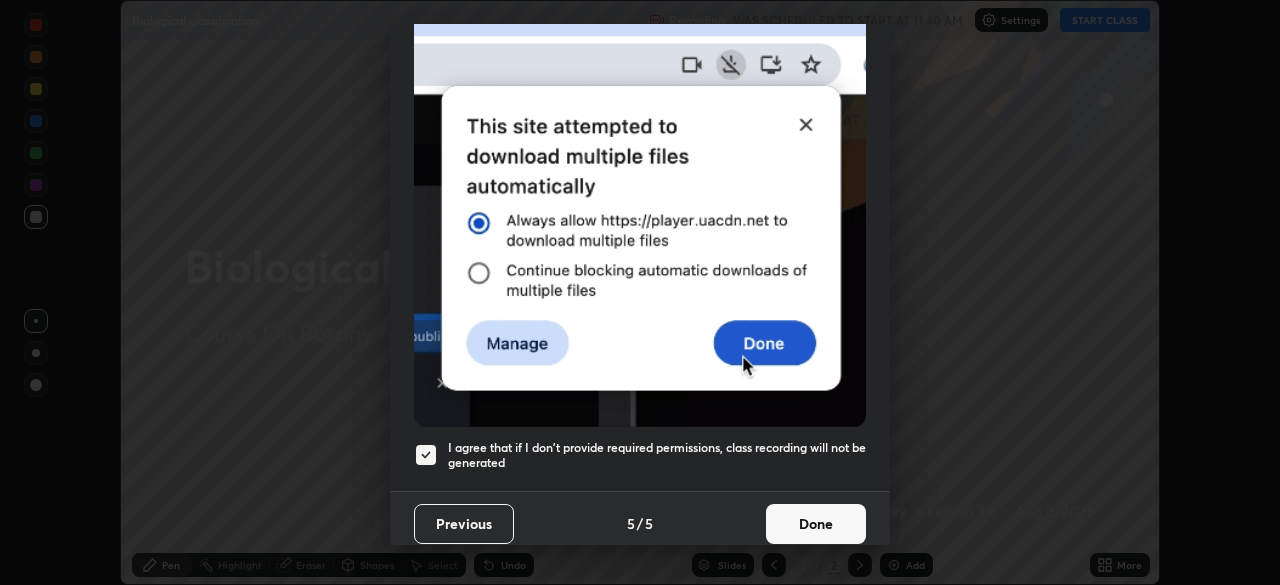 click on "Done" at bounding box center (816, 524) 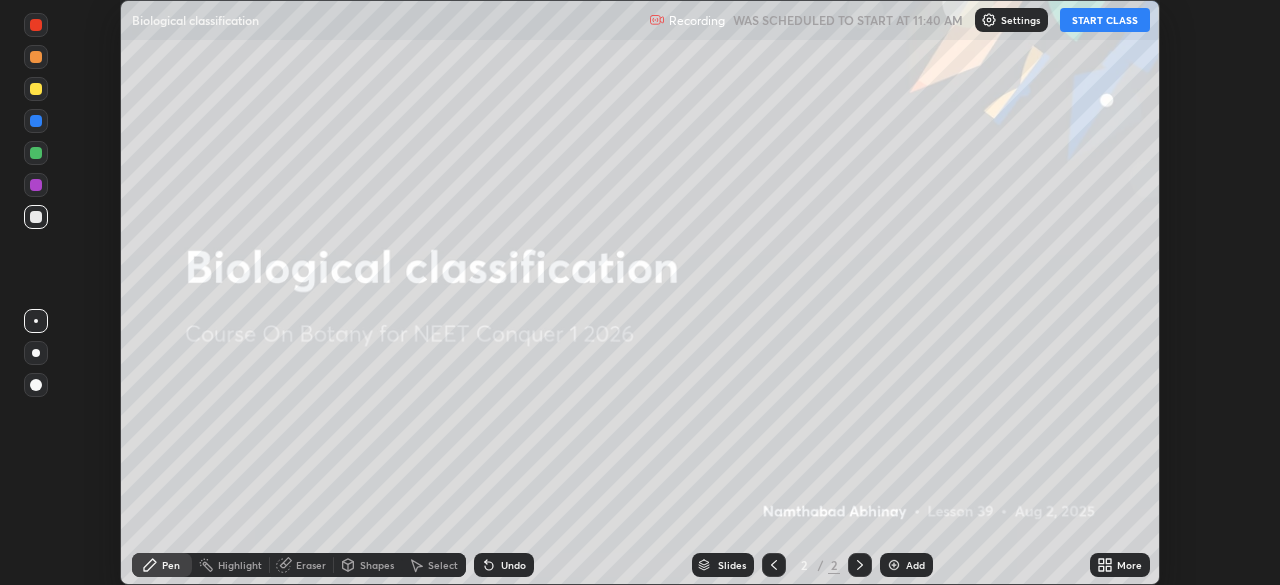 click on "START CLASS" at bounding box center [1105, 20] 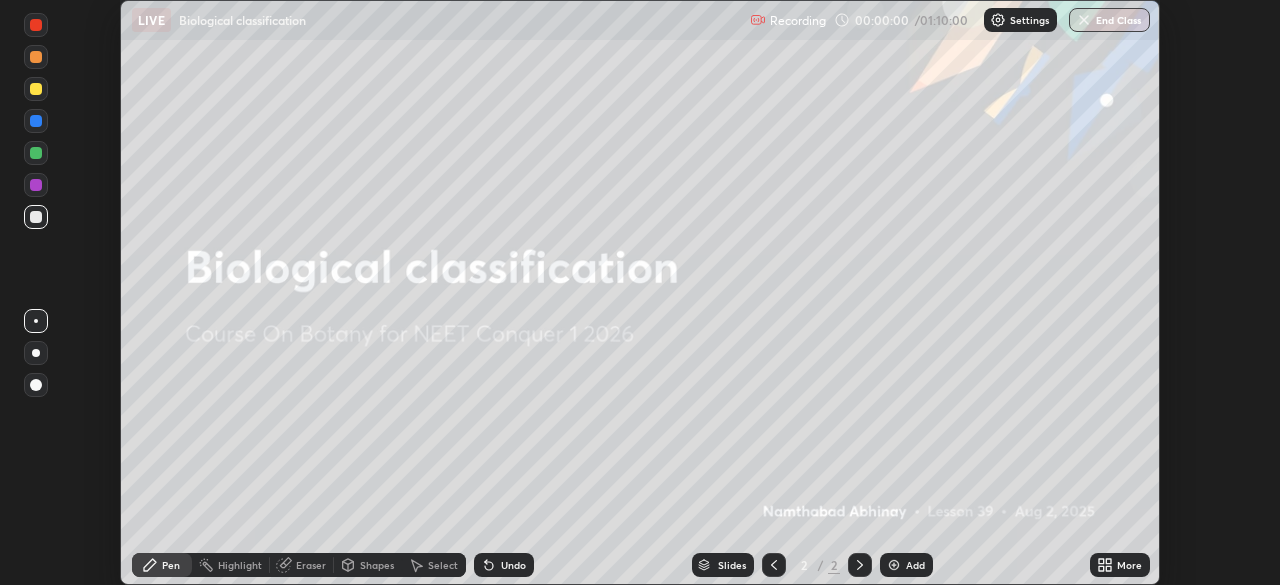 click 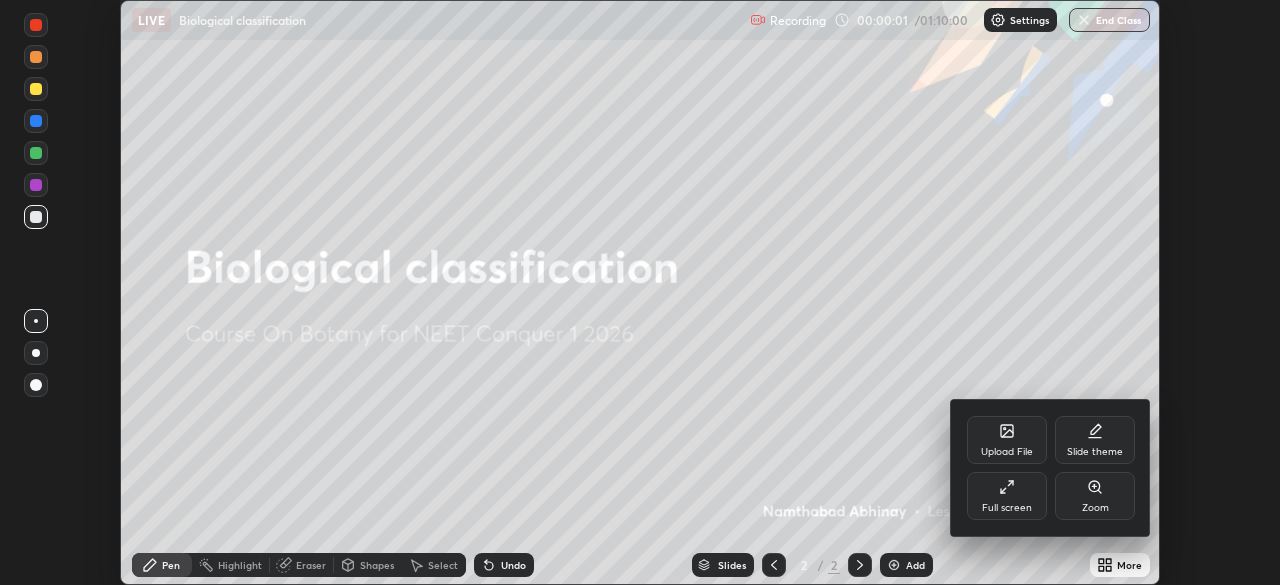 click on "Full screen" at bounding box center [1007, 496] 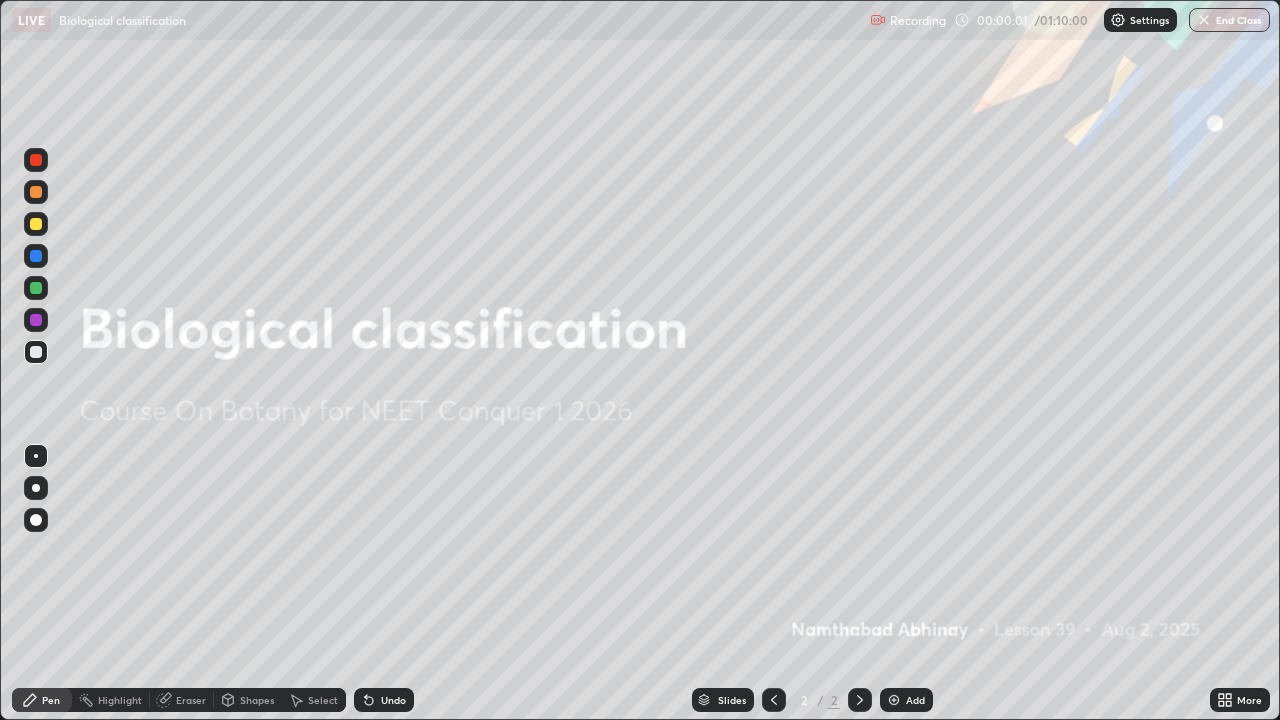 scroll, scrollTop: 99280, scrollLeft: 98720, axis: both 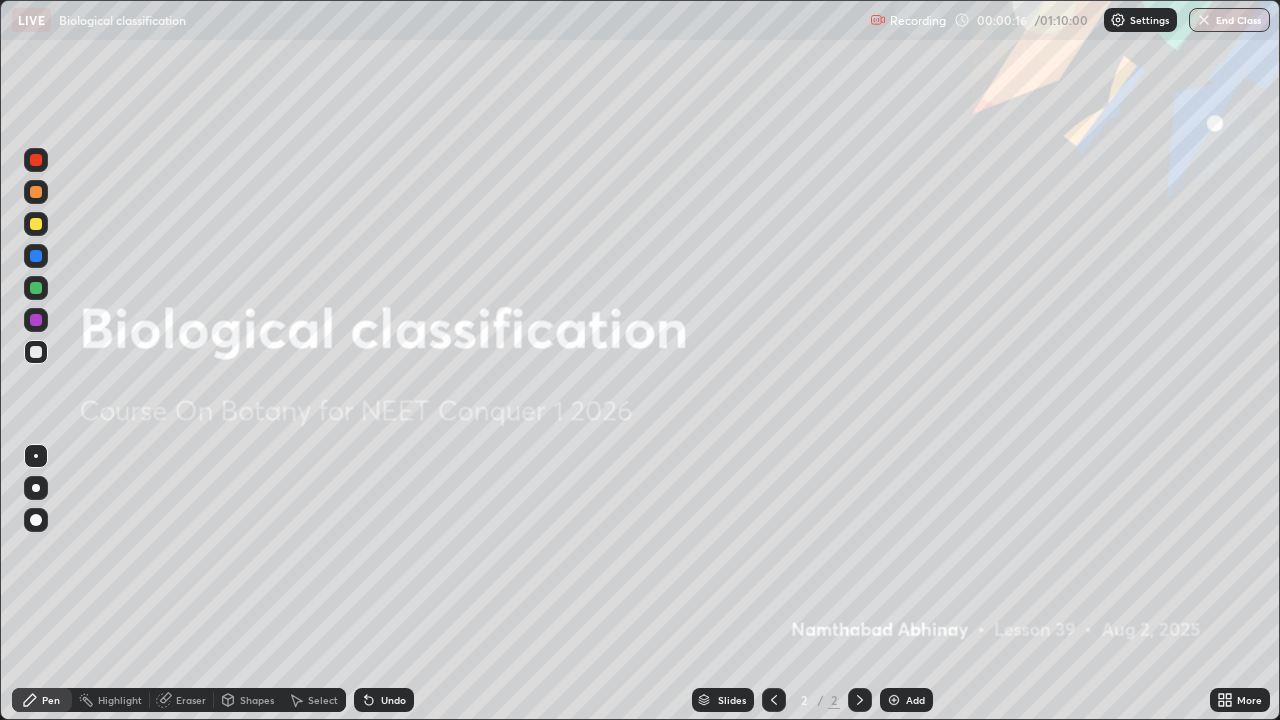 click on "More" at bounding box center [1240, 700] 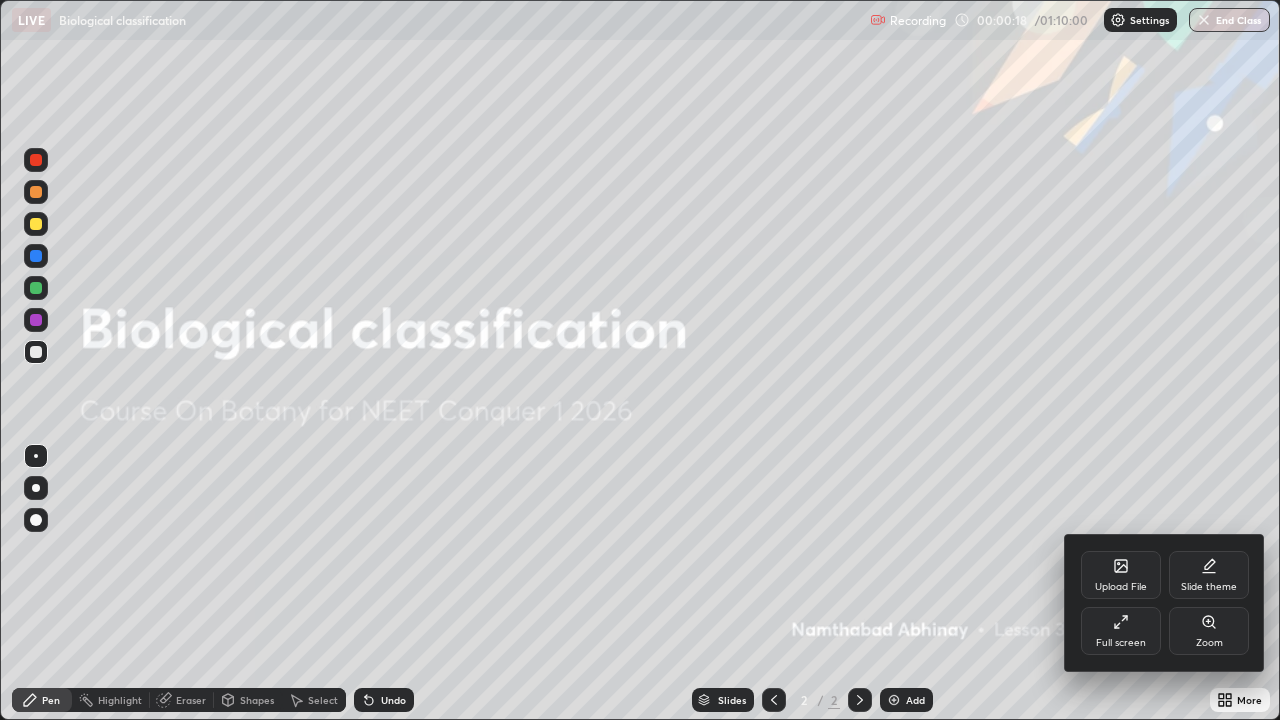 click on "Upload File" at bounding box center (1121, 575) 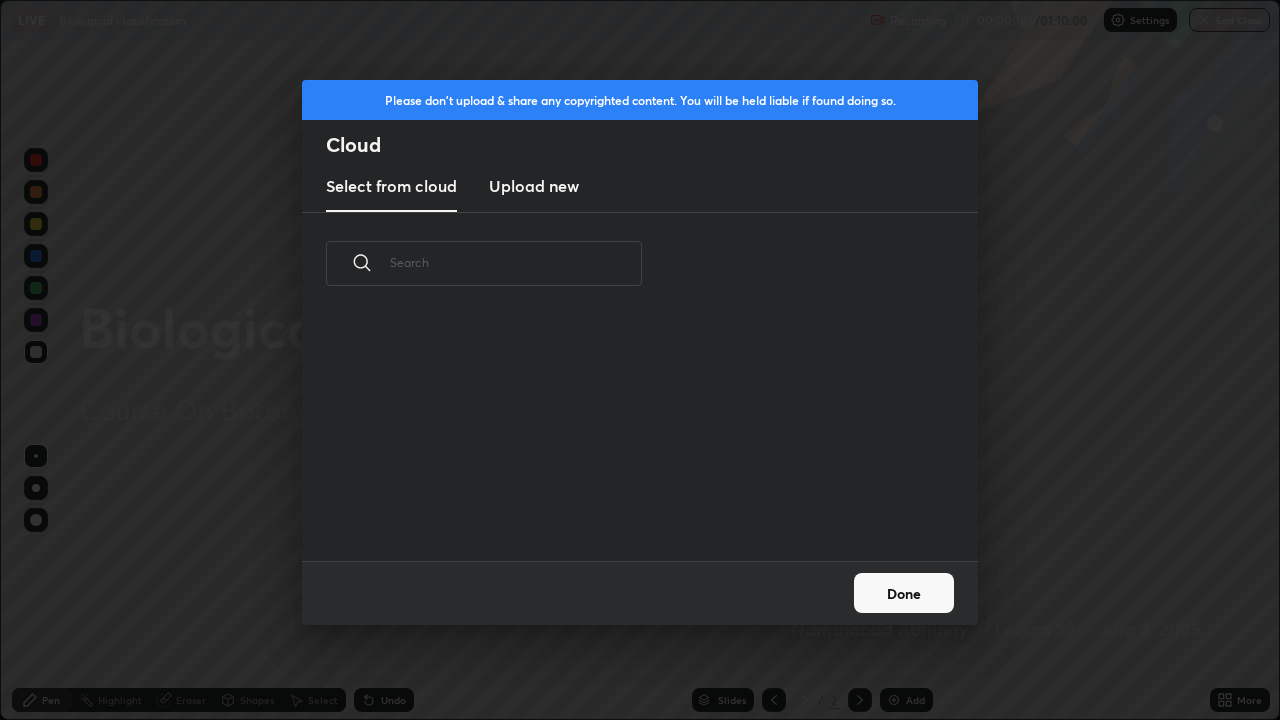 scroll, scrollTop: 7, scrollLeft: 11, axis: both 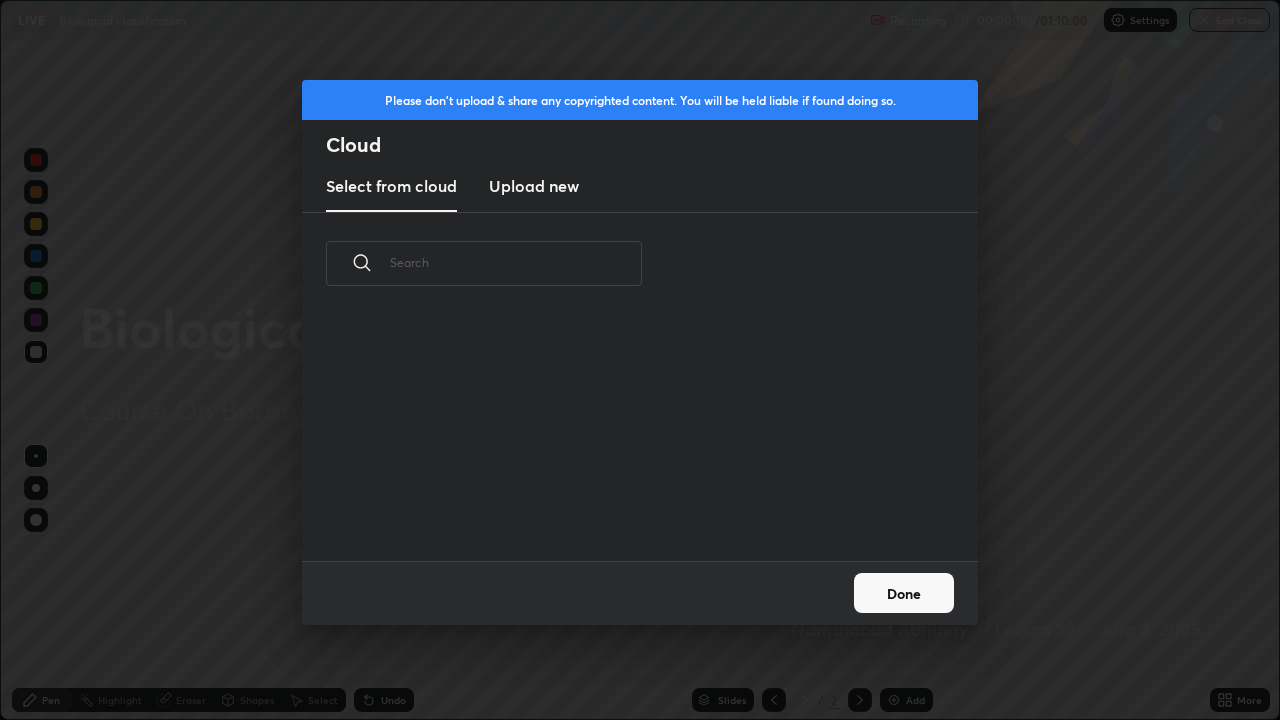 click on "Upload new" at bounding box center [534, 187] 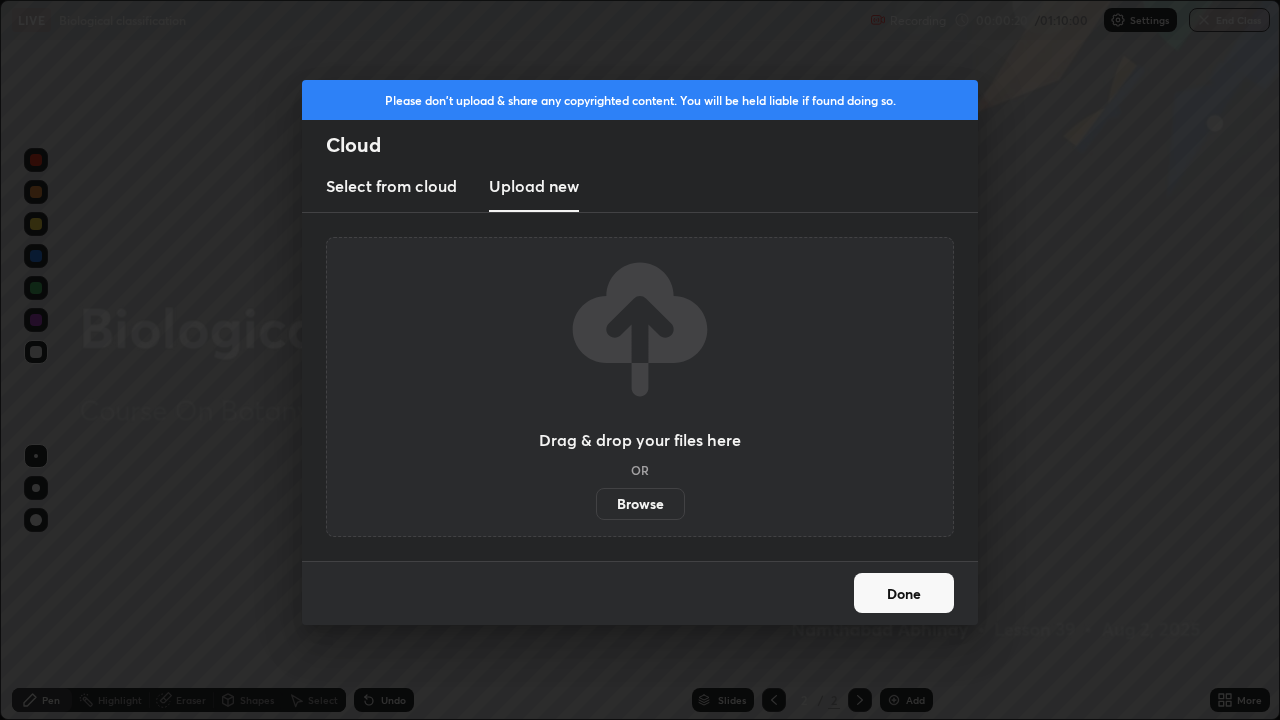 click on "Browse" at bounding box center [640, 504] 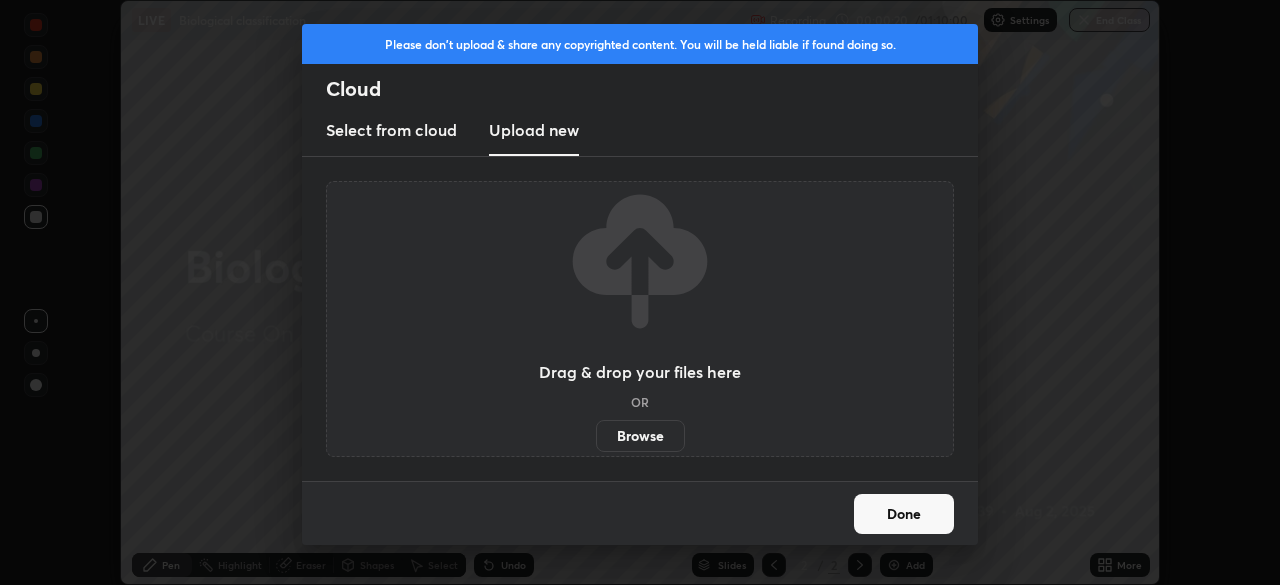scroll, scrollTop: 585, scrollLeft: 1280, axis: both 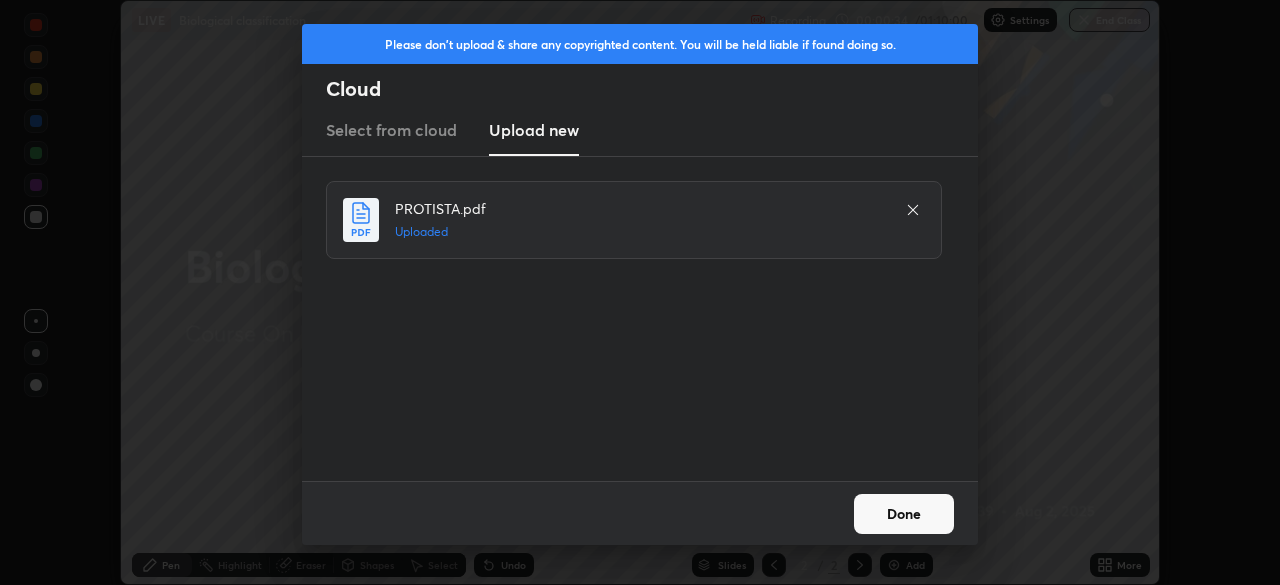 click on "Done" at bounding box center [904, 514] 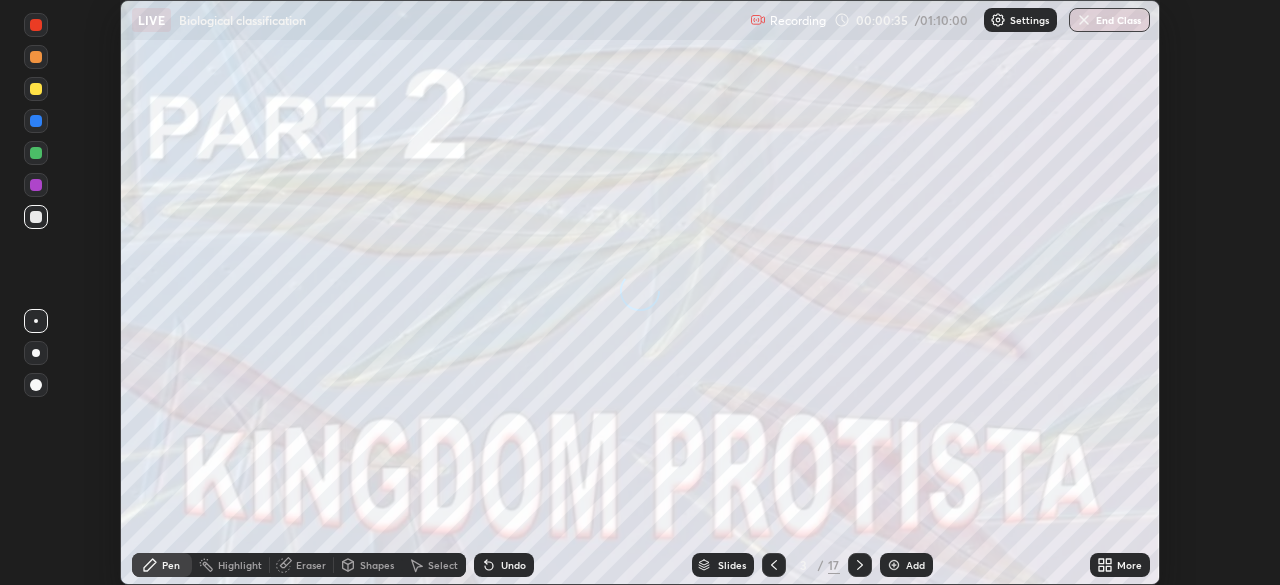 click 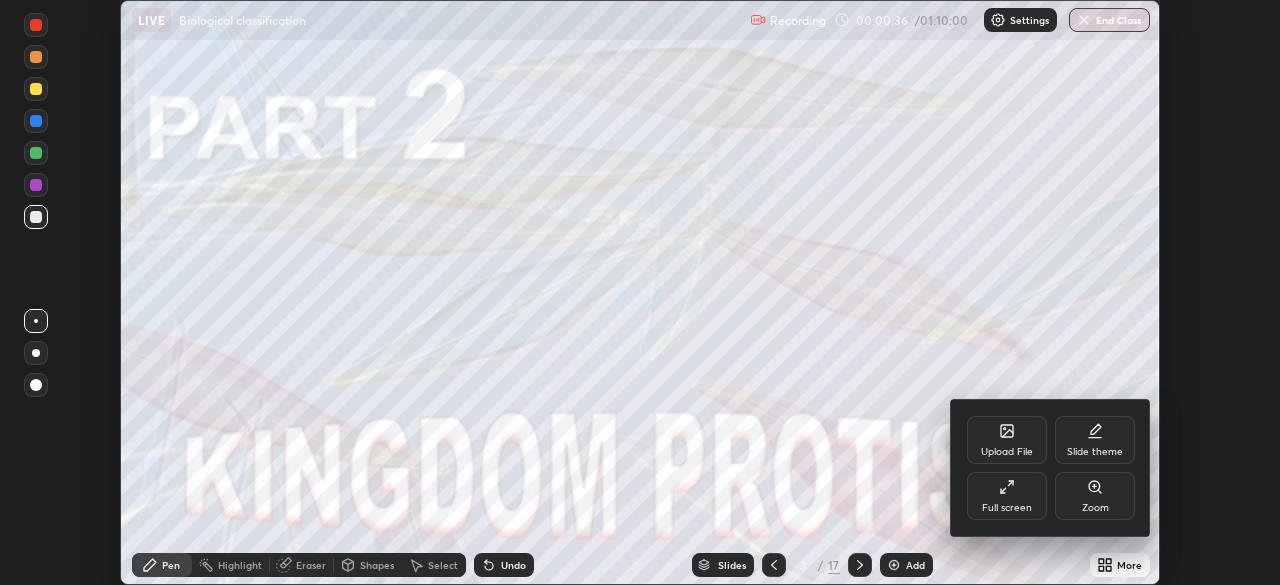 click 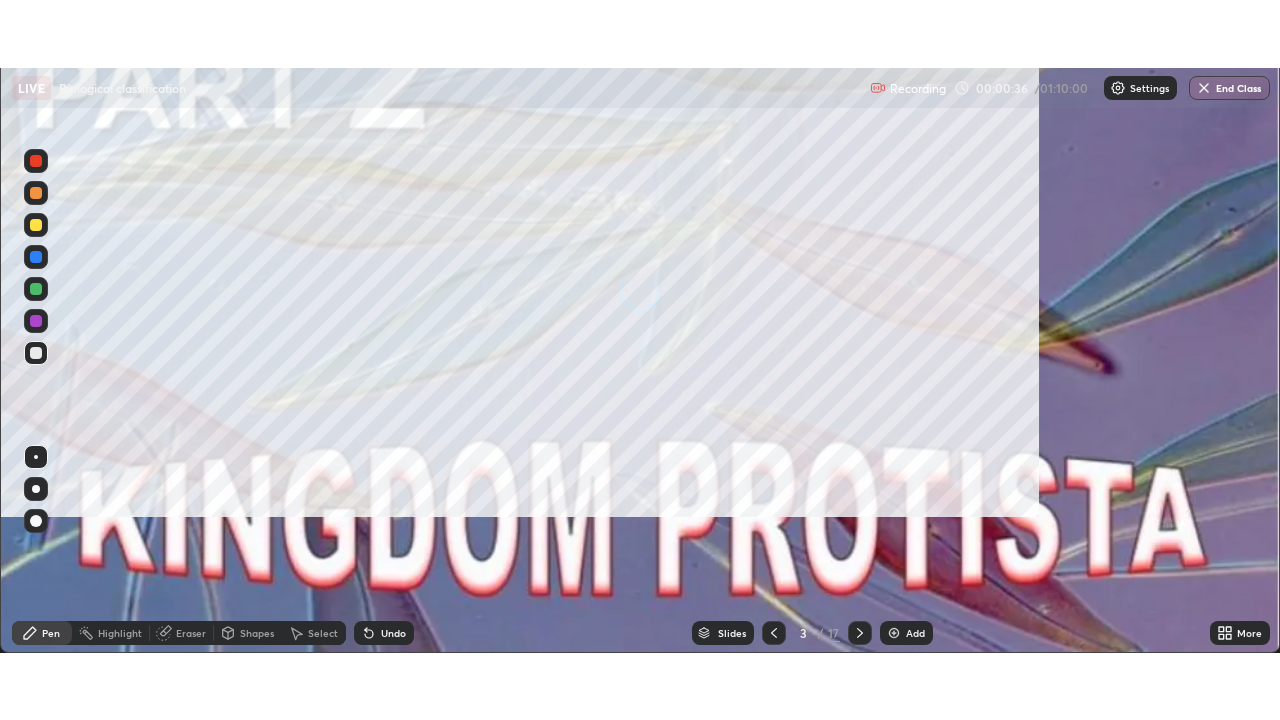 scroll, scrollTop: 99280, scrollLeft: 98720, axis: both 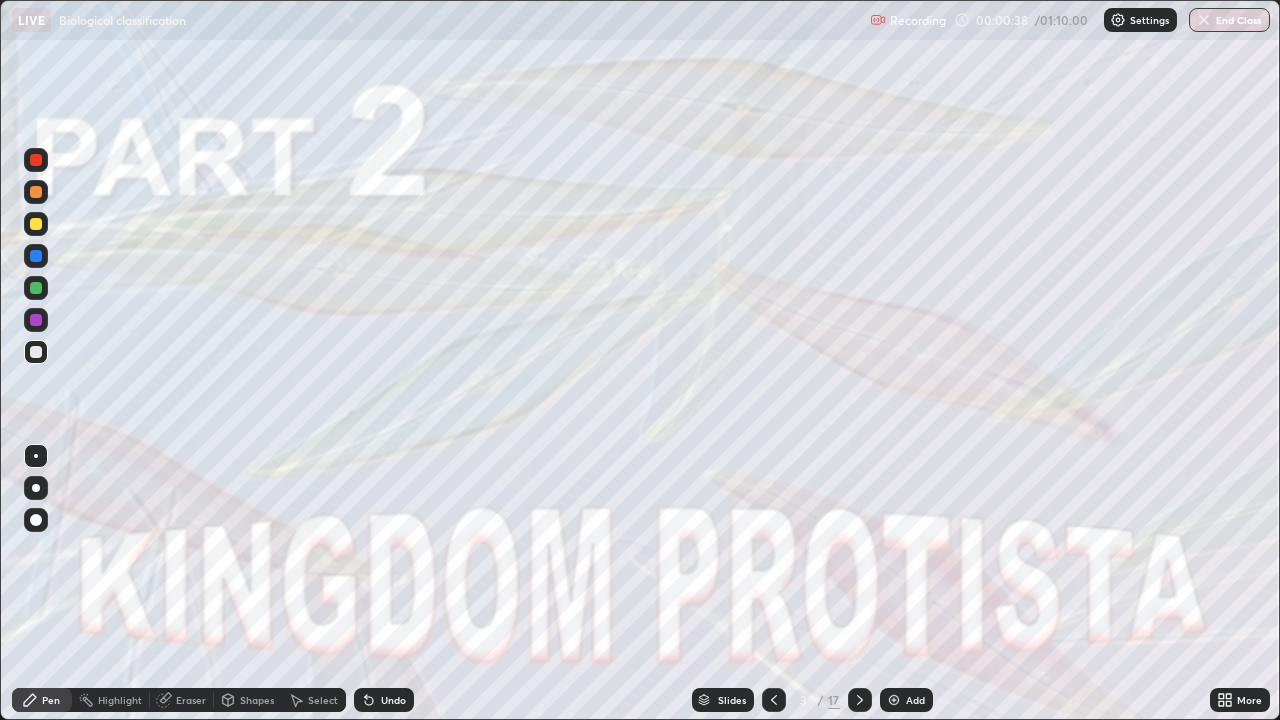 click on "Slides" at bounding box center [732, 700] 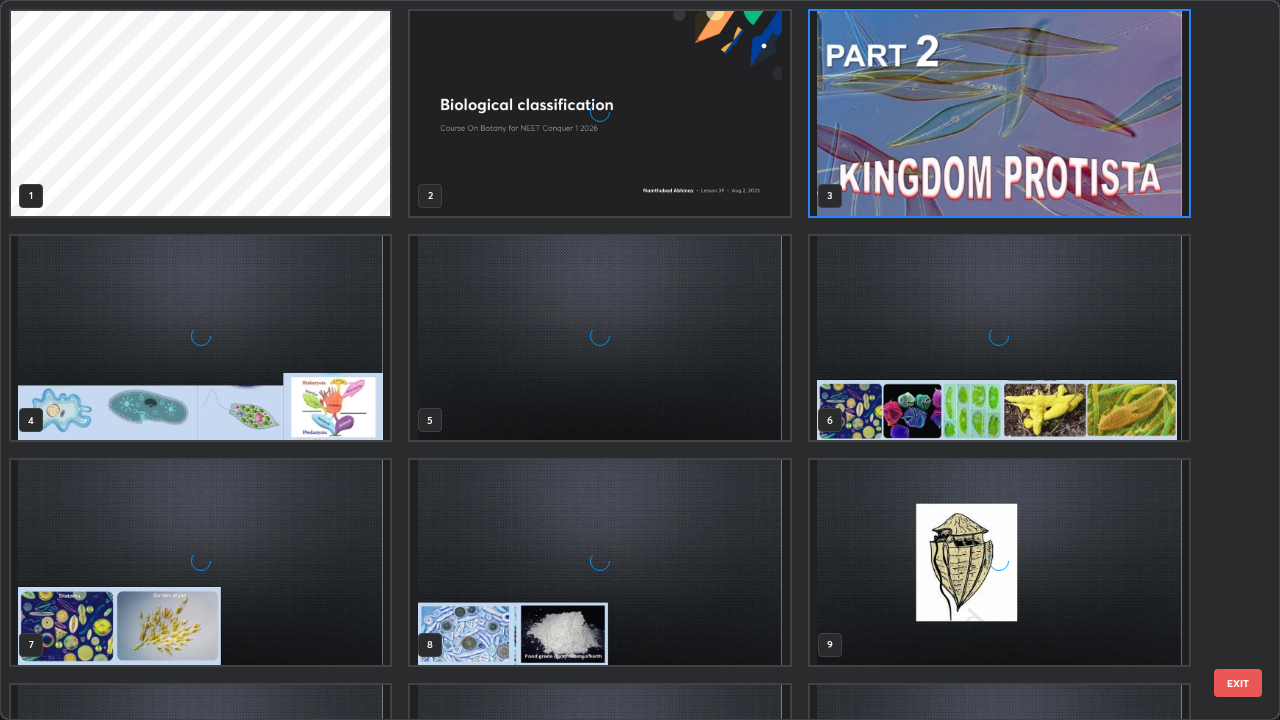 scroll, scrollTop: 7, scrollLeft: 11, axis: both 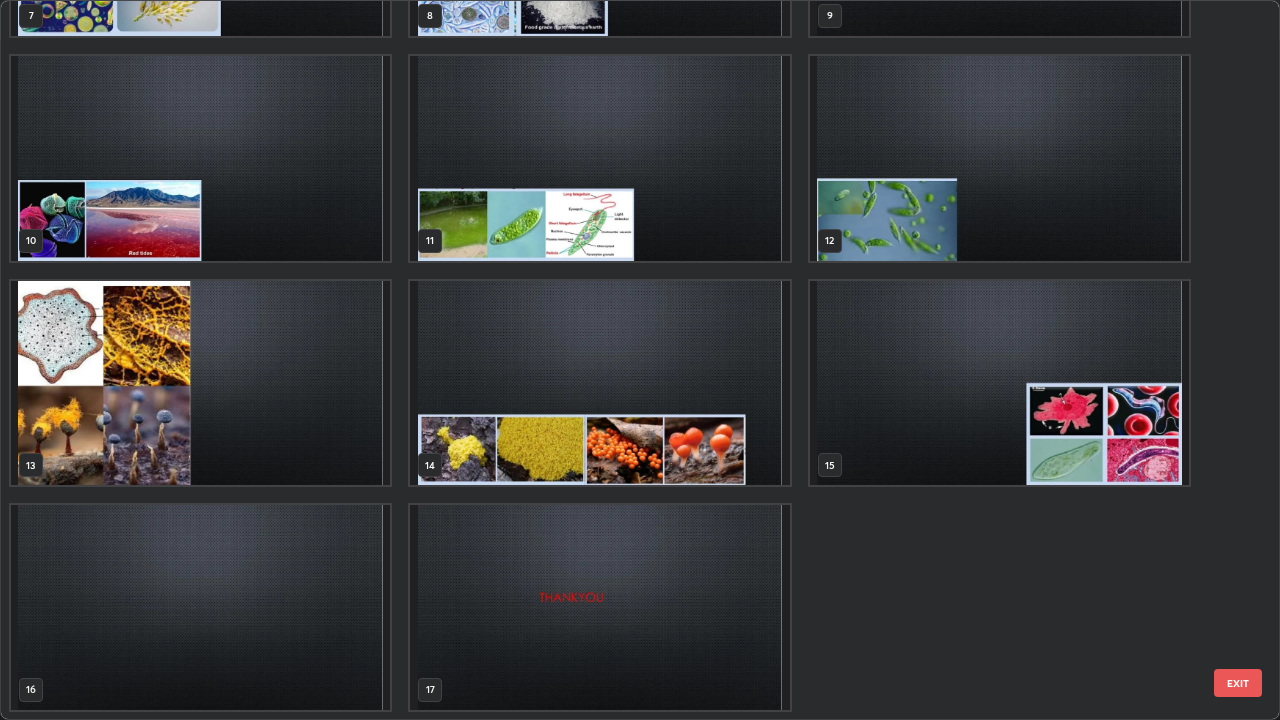 click at bounding box center [999, 383] 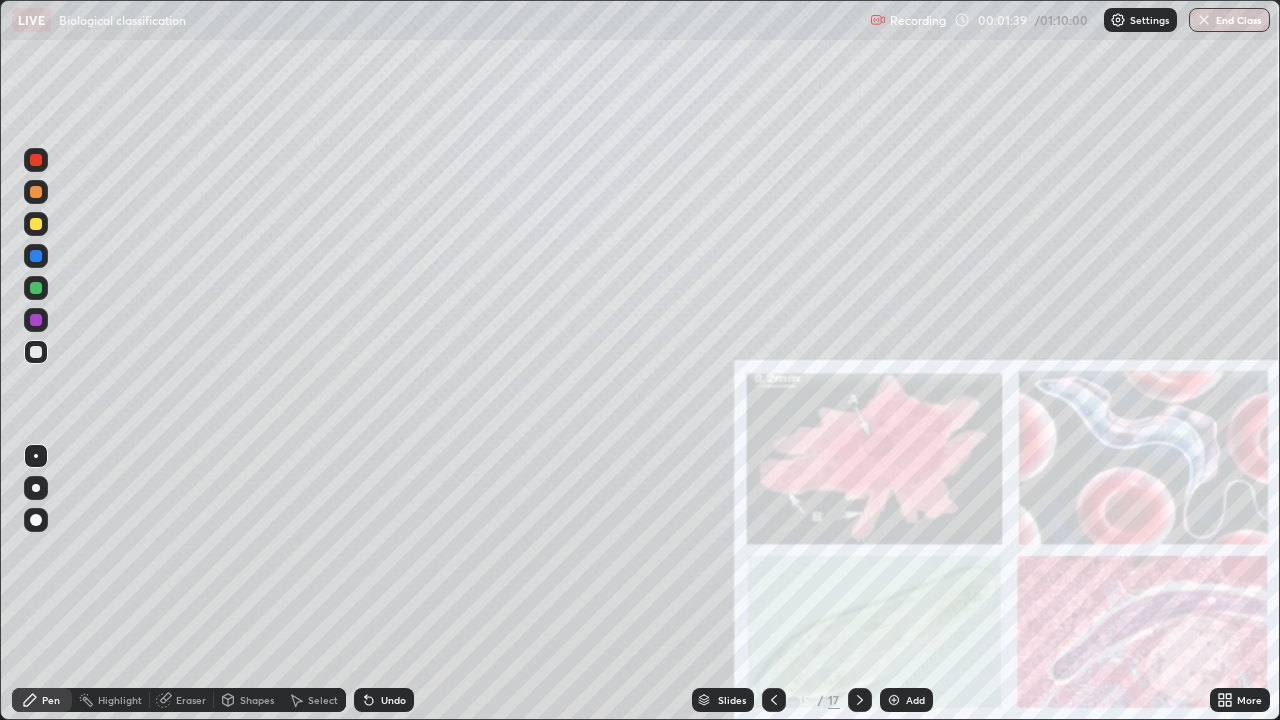 click at bounding box center (36, 160) 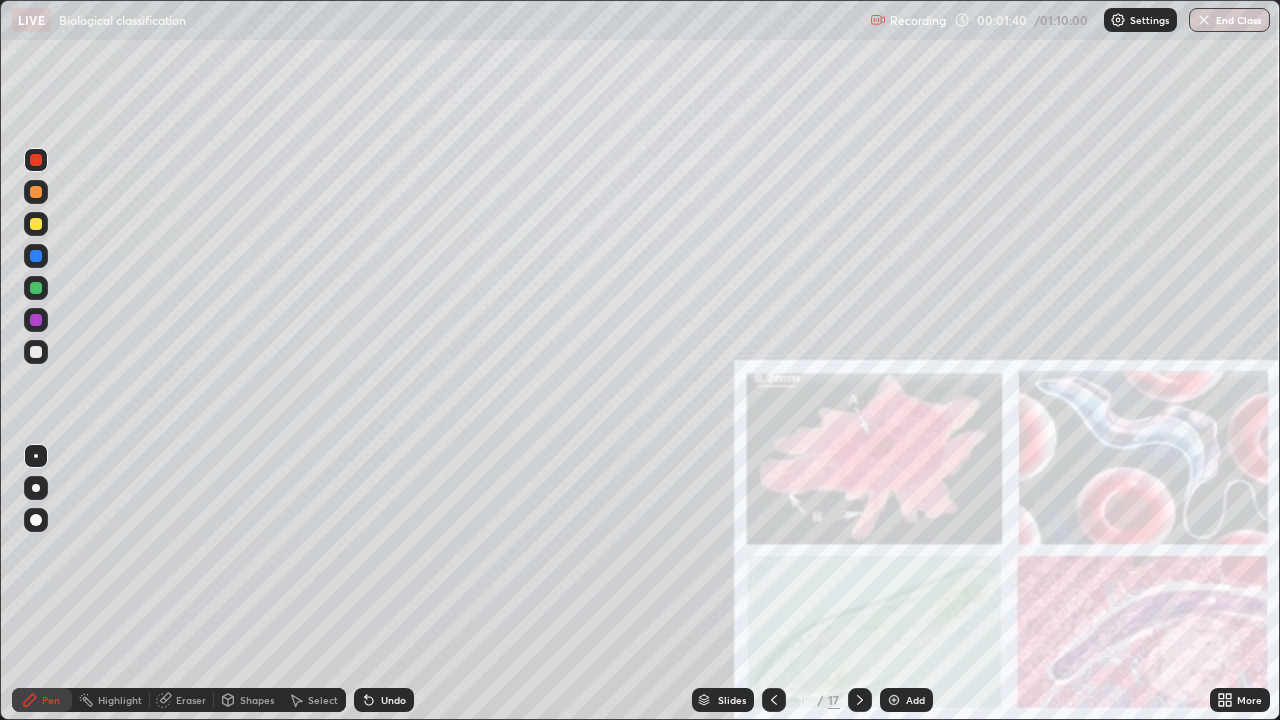 click at bounding box center [36, 488] 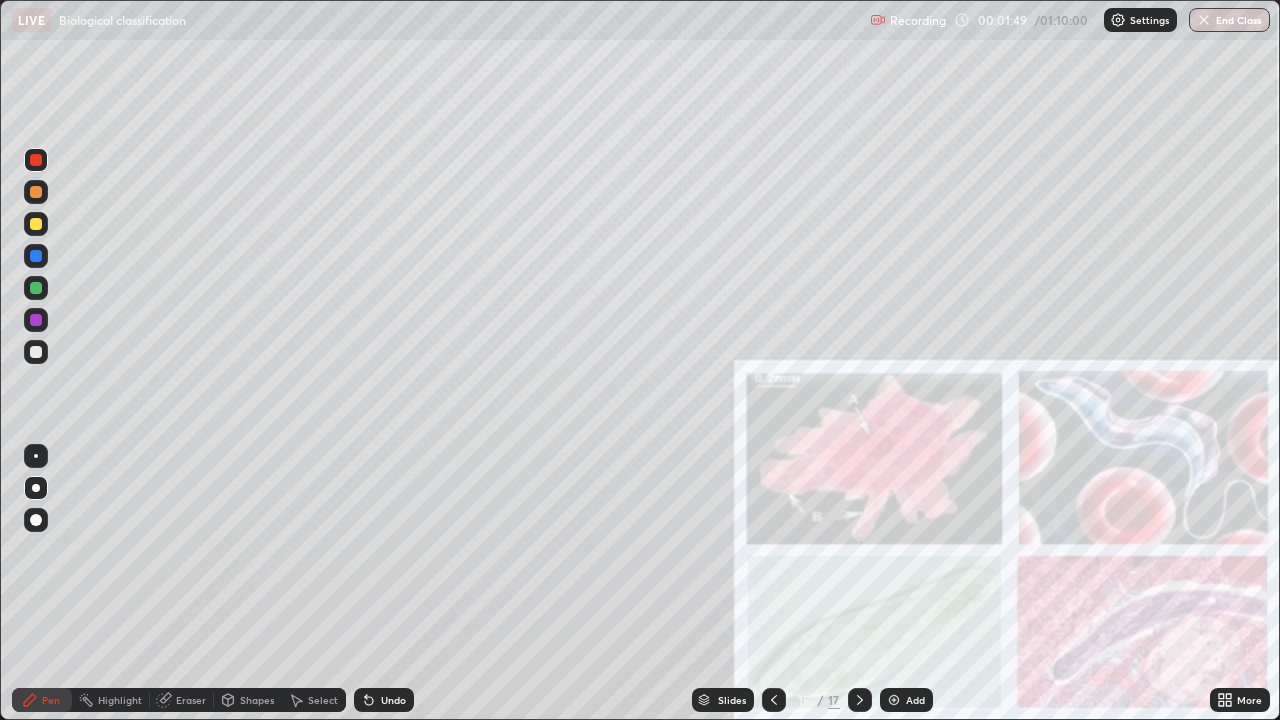 click at bounding box center [36, 352] 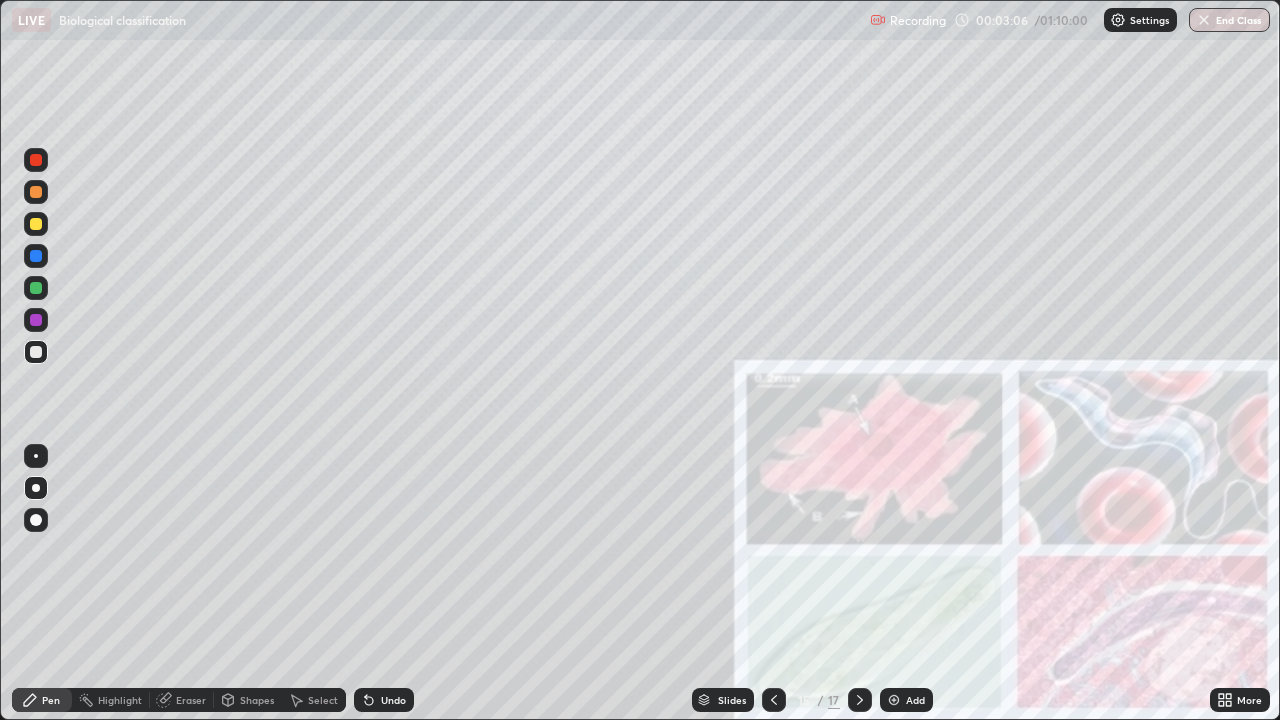click 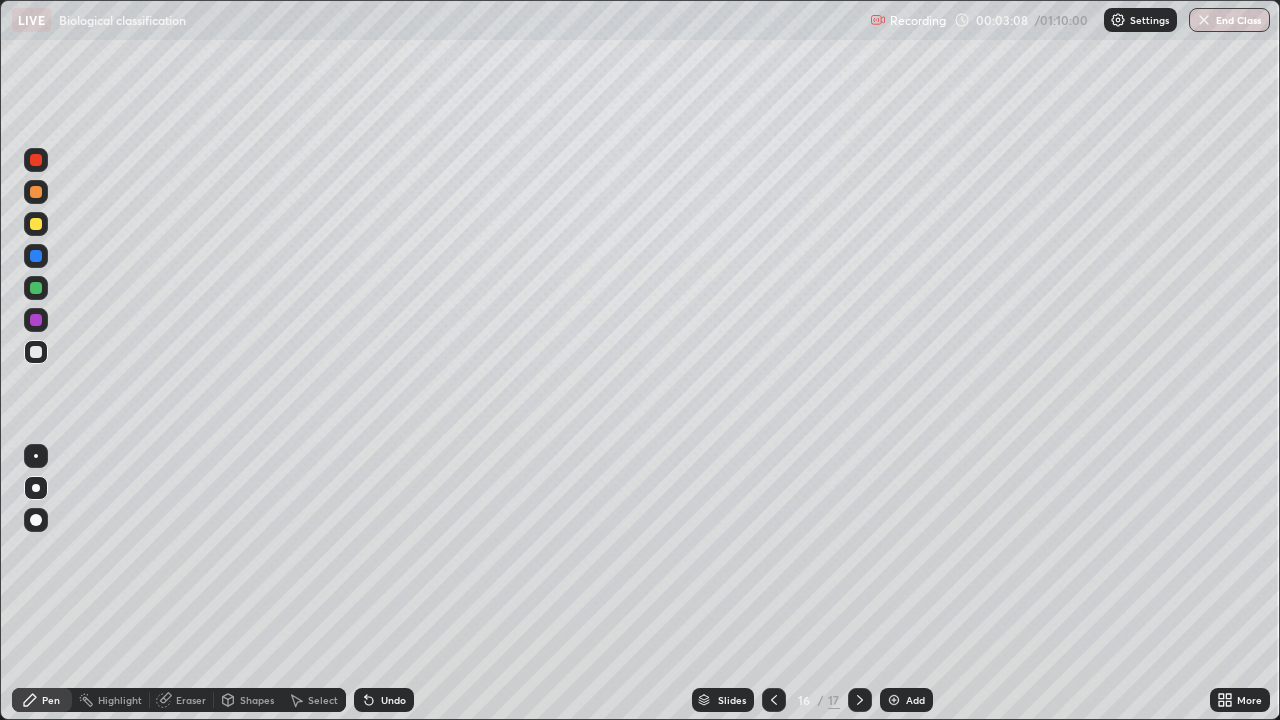 click at bounding box center (36, 160) 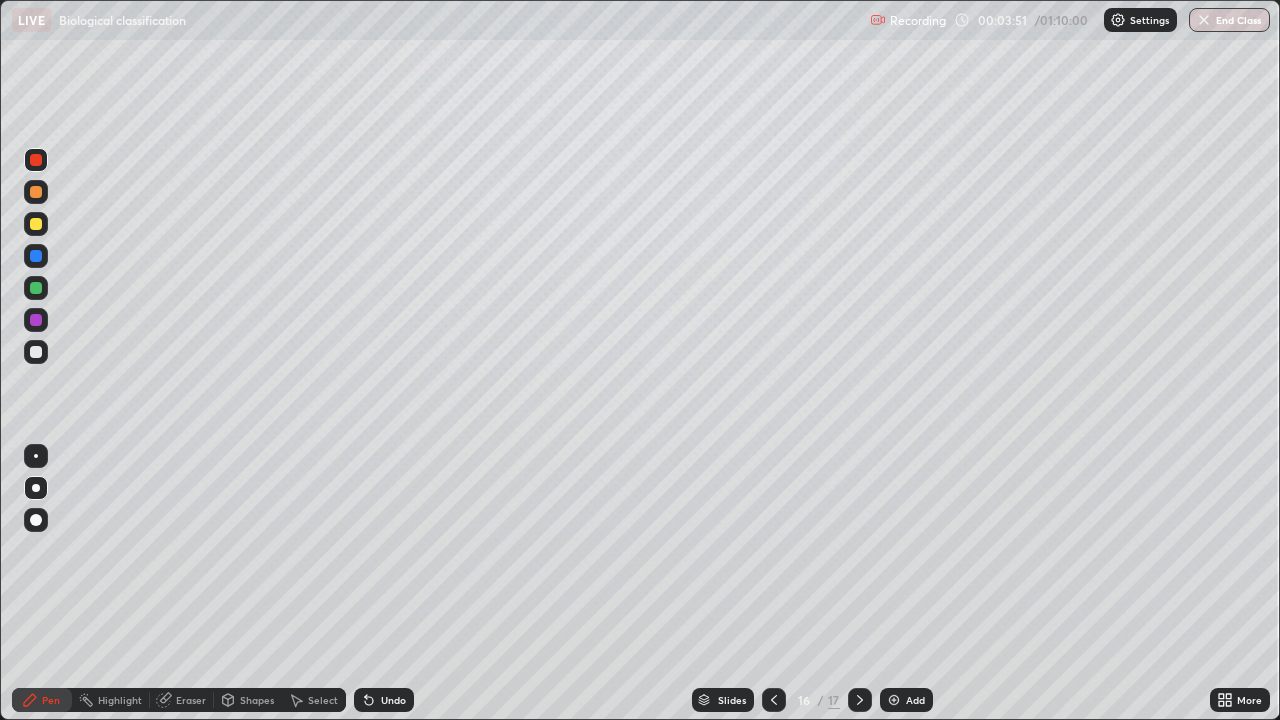 click at bounding box center [36, 352] 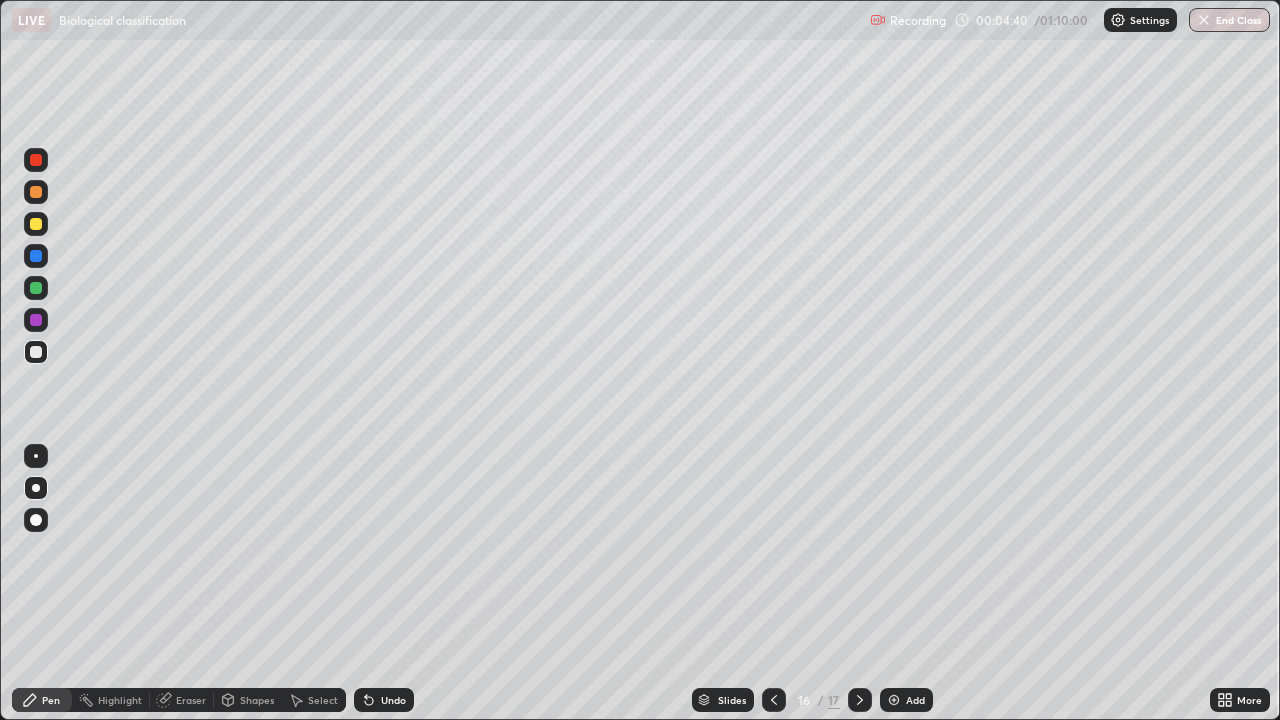 click at bounding box center [36, 288] 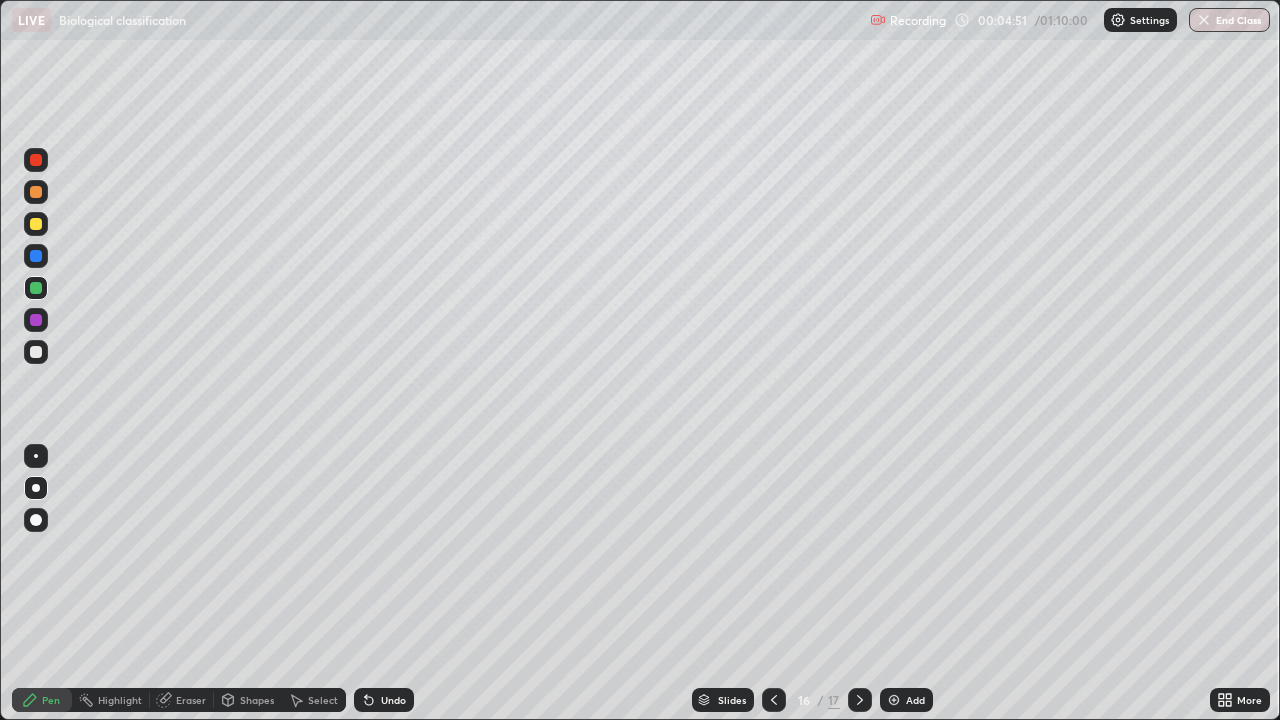 click at bounding box center [36, 352] 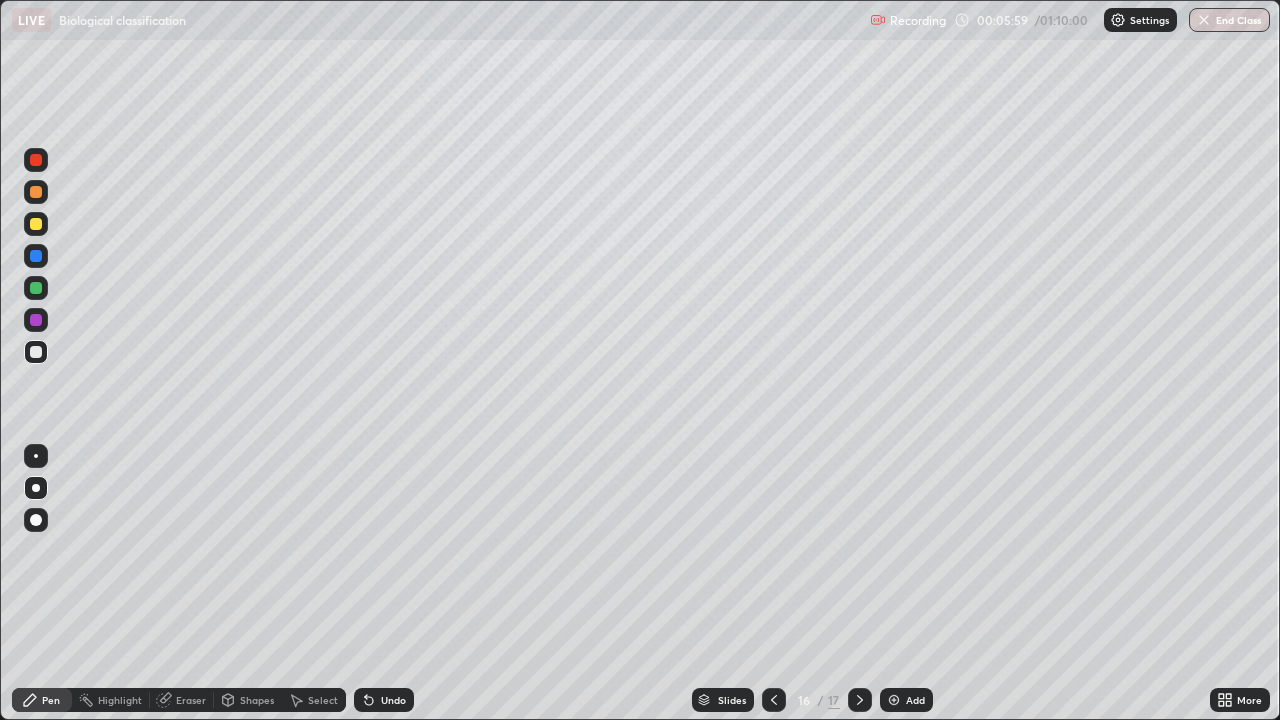 click at bounding box center (36, 320) 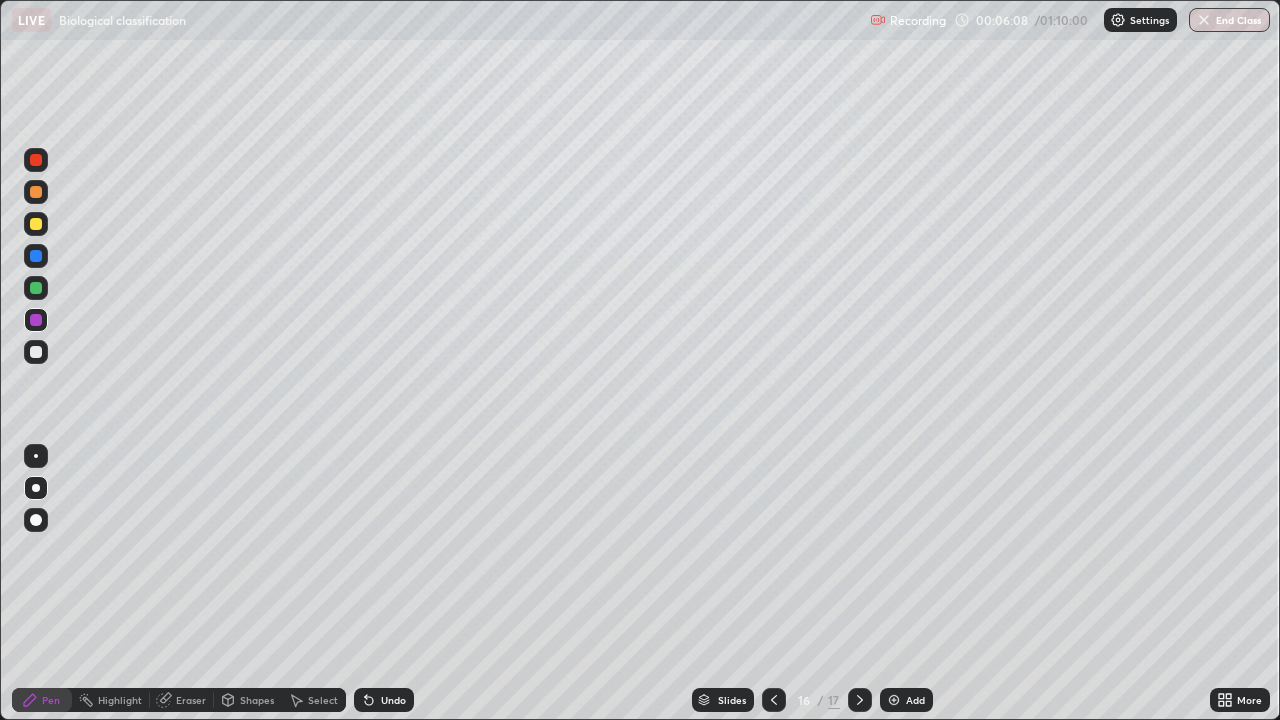 click at bounding box center [36, 352] 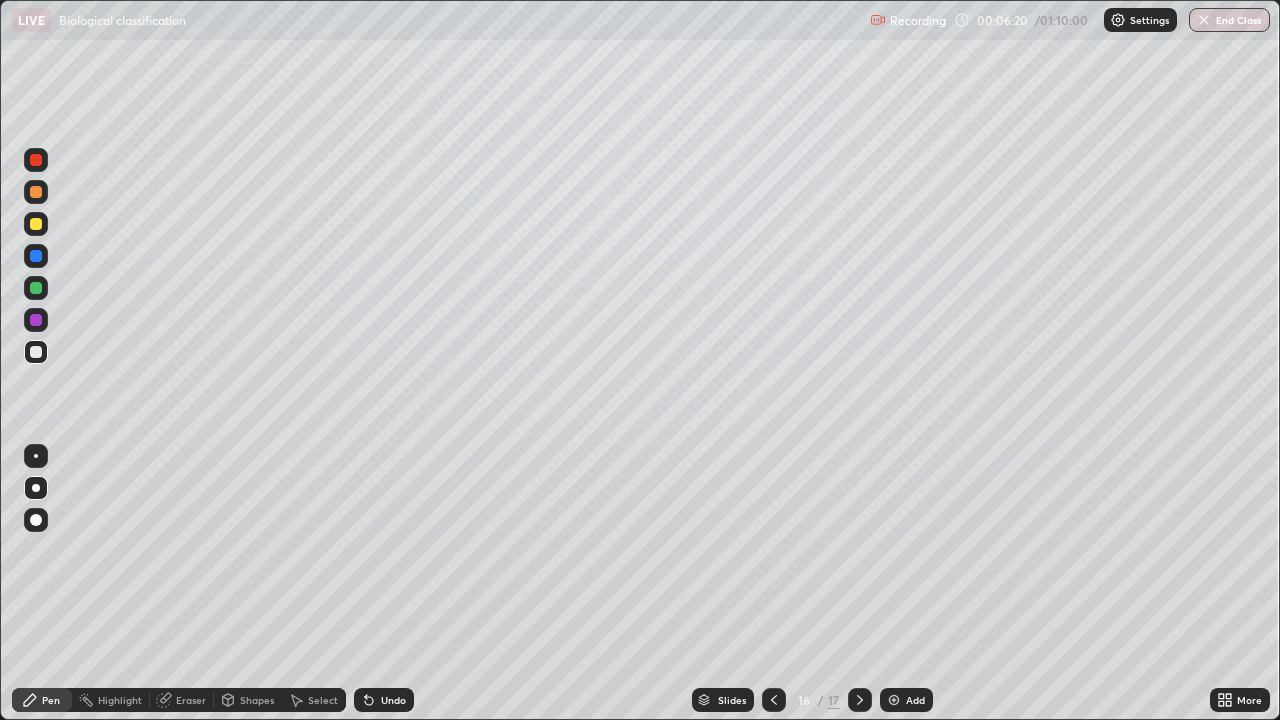 click at bounding box center (36, 320) 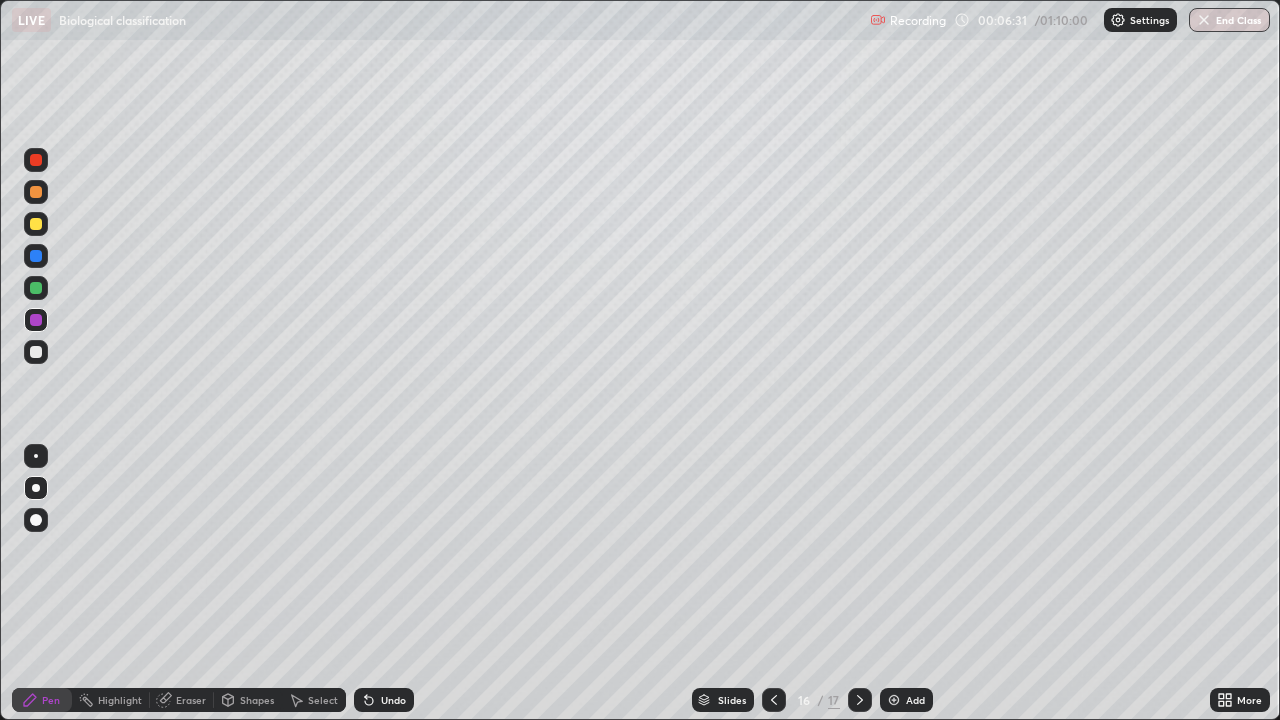 click at bounding box center (36, 288) 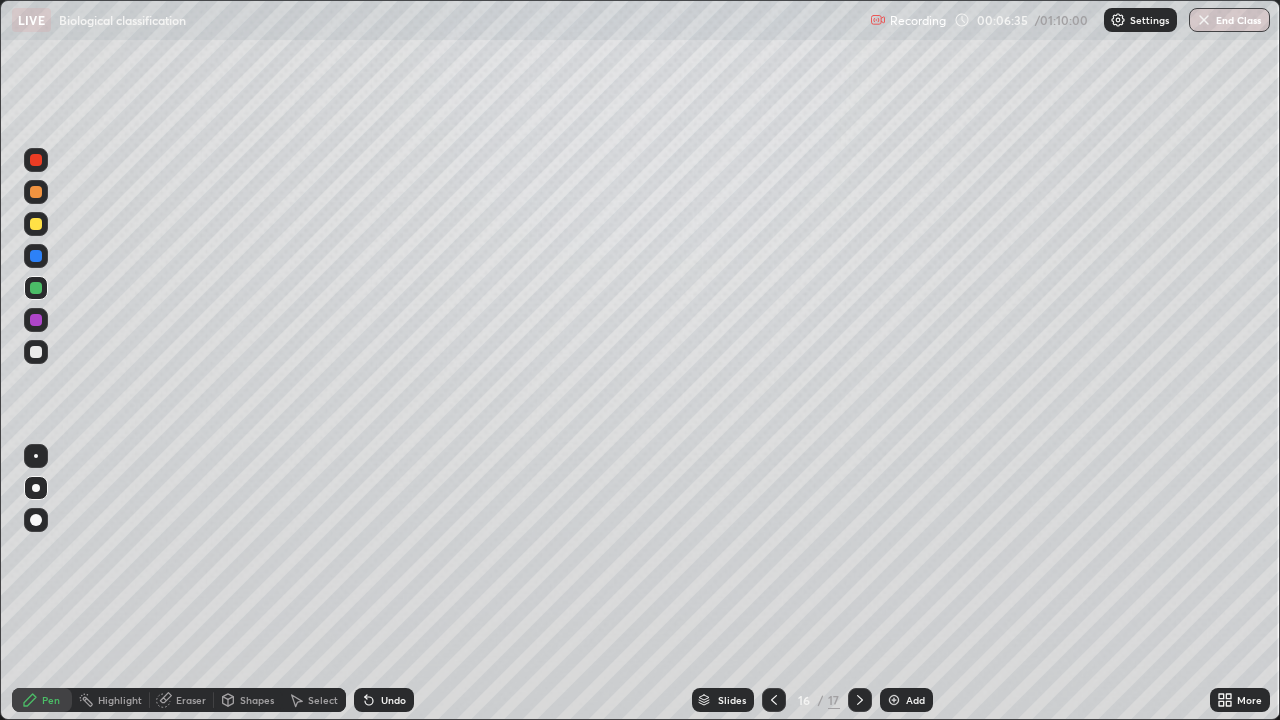 click on "Eraser" at bounding box center (191, 700) 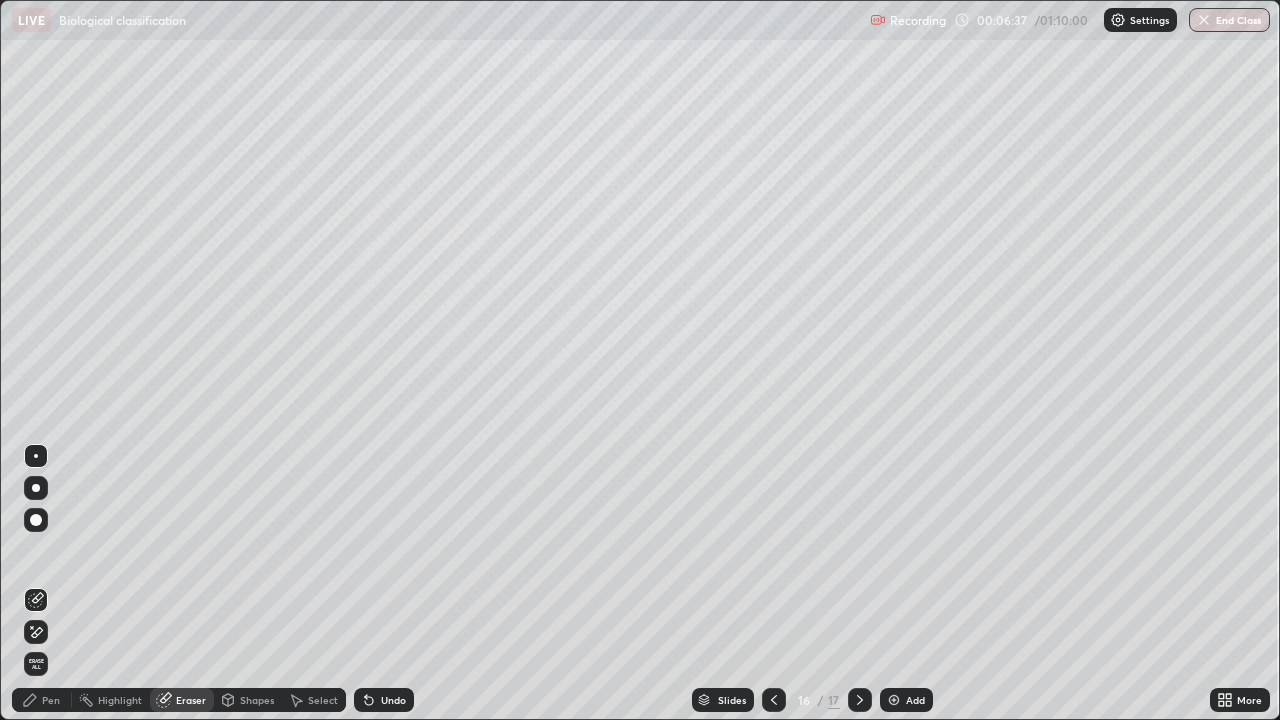 click on "Pen" at bounding box center [51, 700] 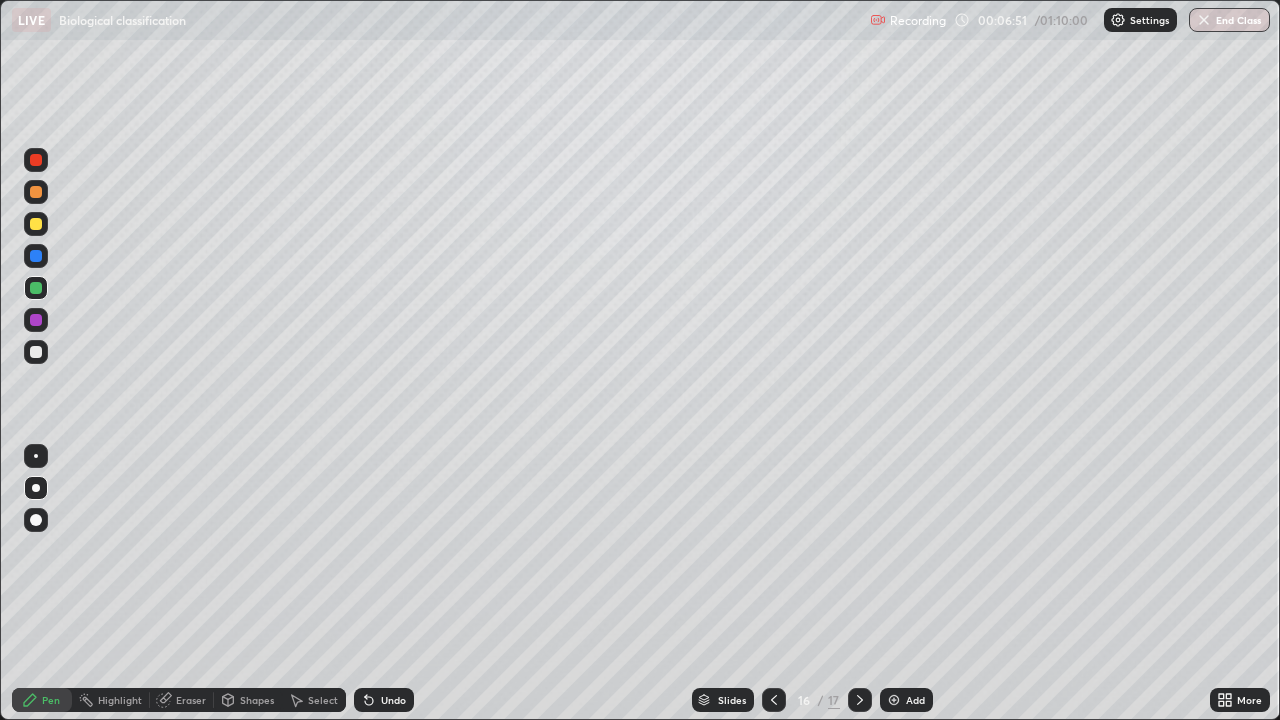 click at bounding box center (36, 224) 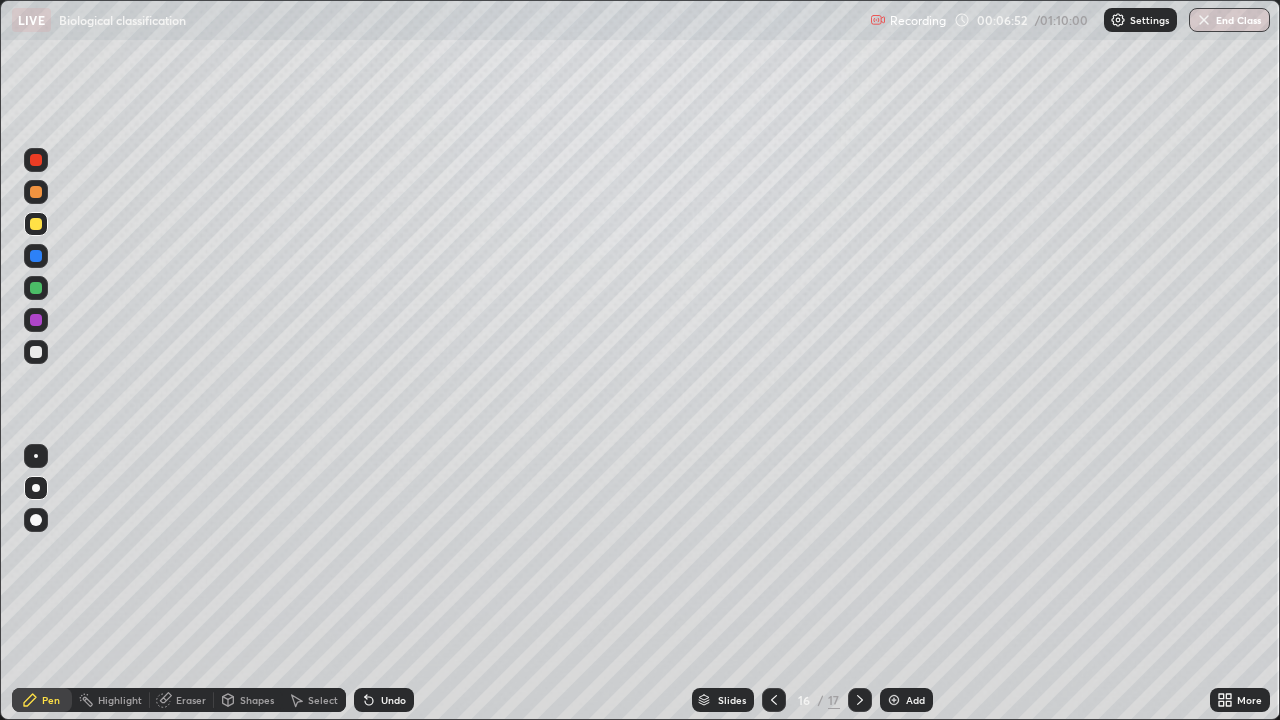 click at bounding box center [36, 224] 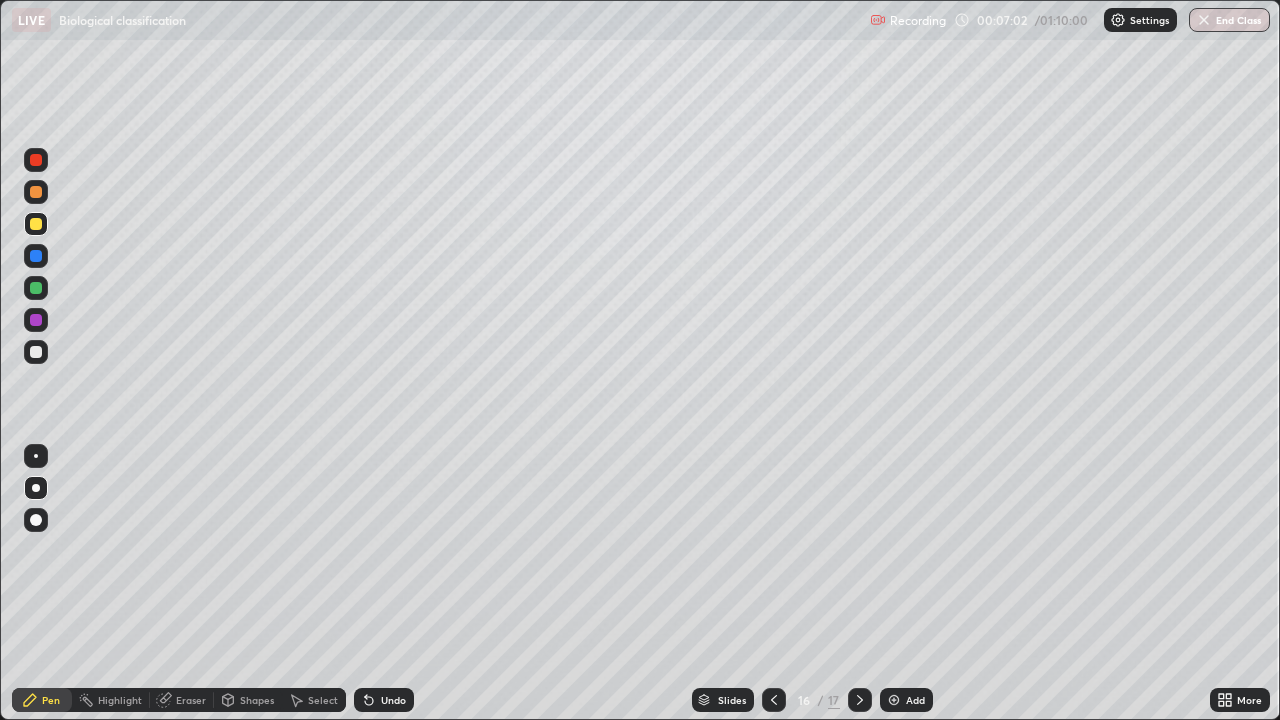 click on "Slides 16 / 17 Add" at bounding box center (812, 700) 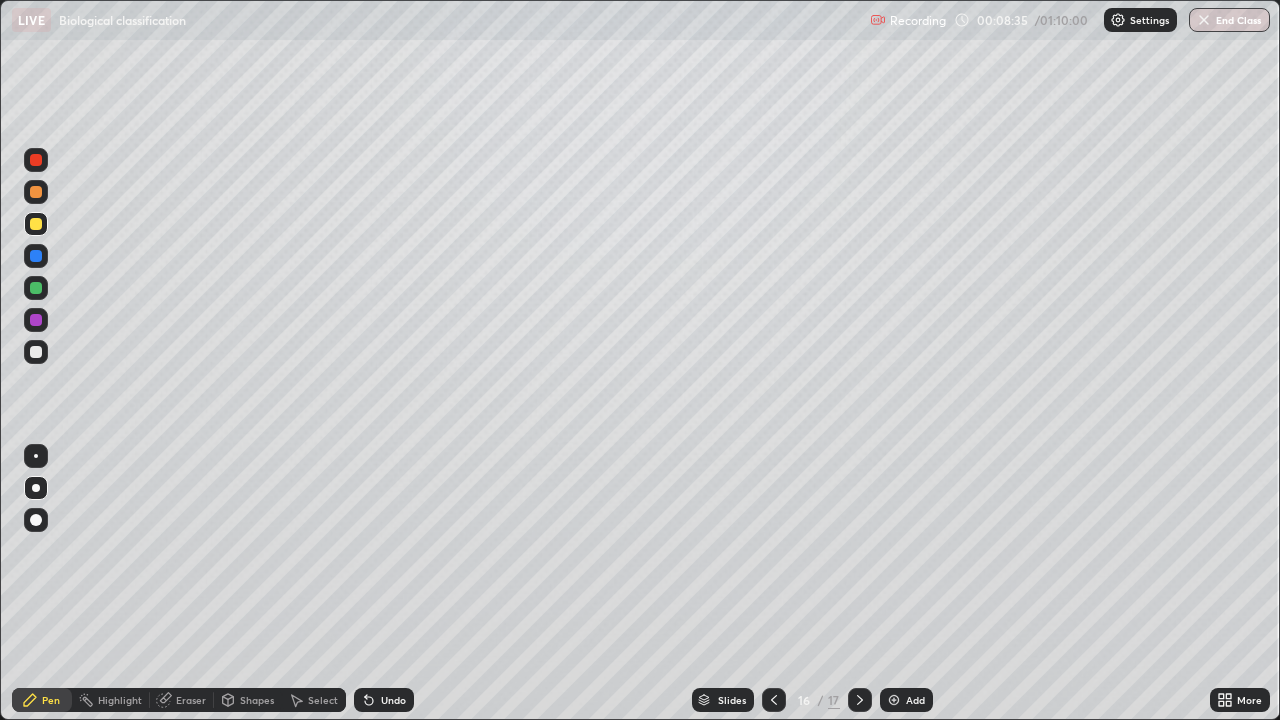 click at bounding box center (36, 352) 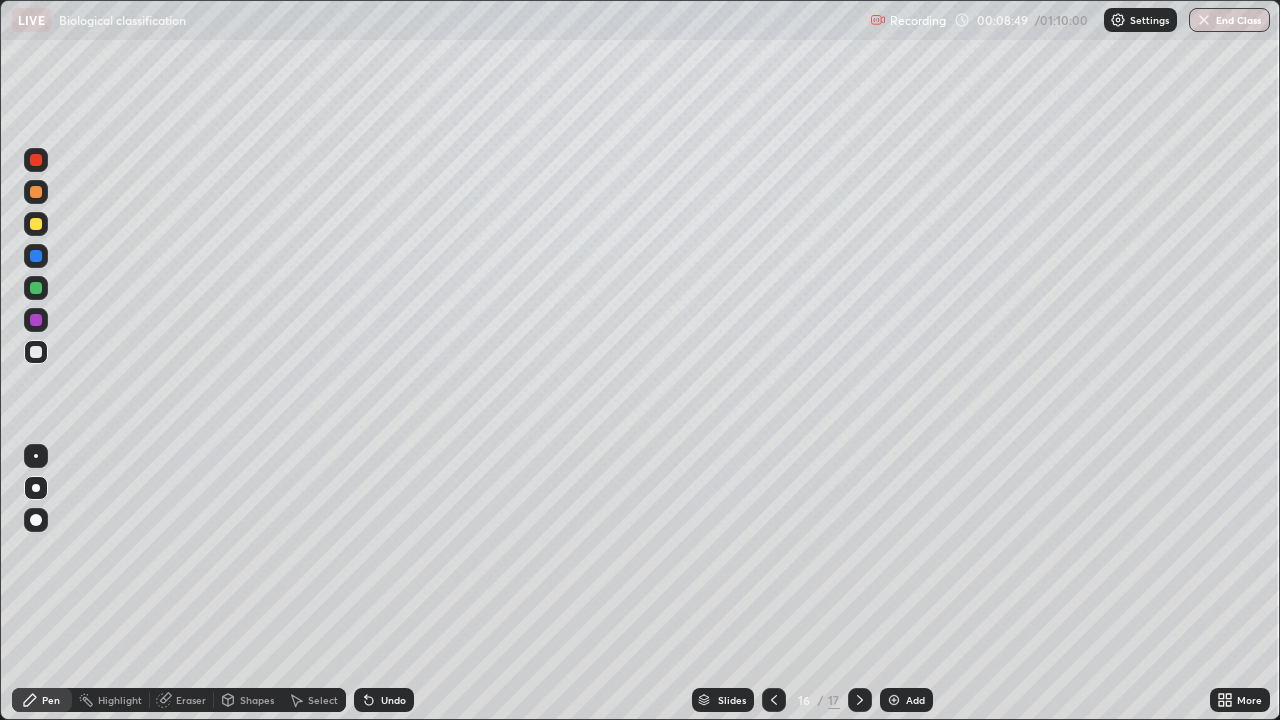 click on "Eraser" at bounding box center [191, 700] 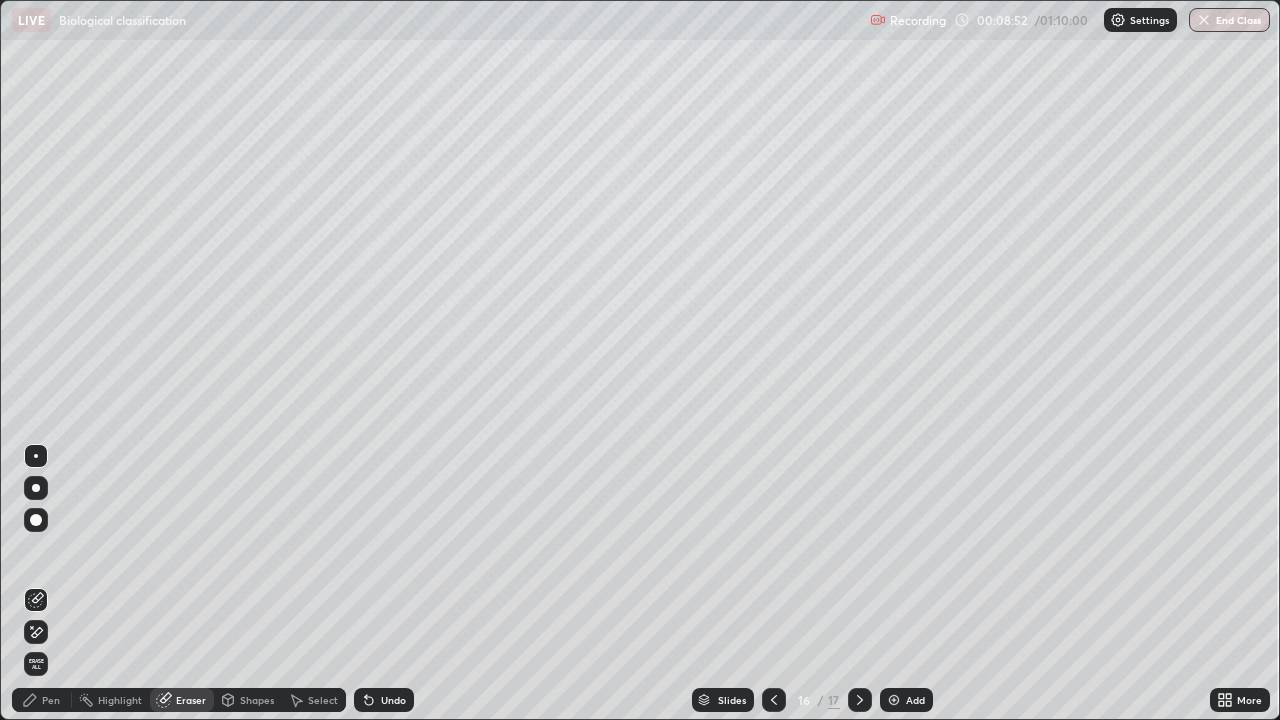 click on "Pen" at bounding box center (51, 700) 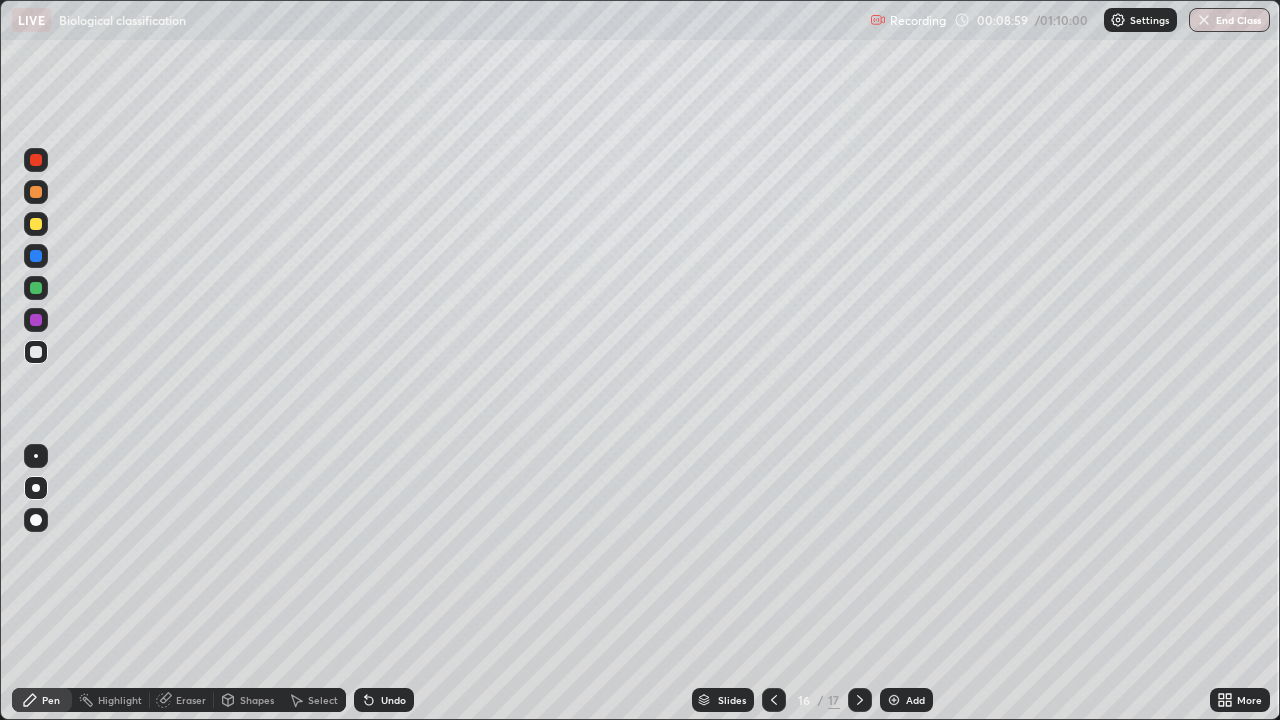 click at bounding box center (36, 224) 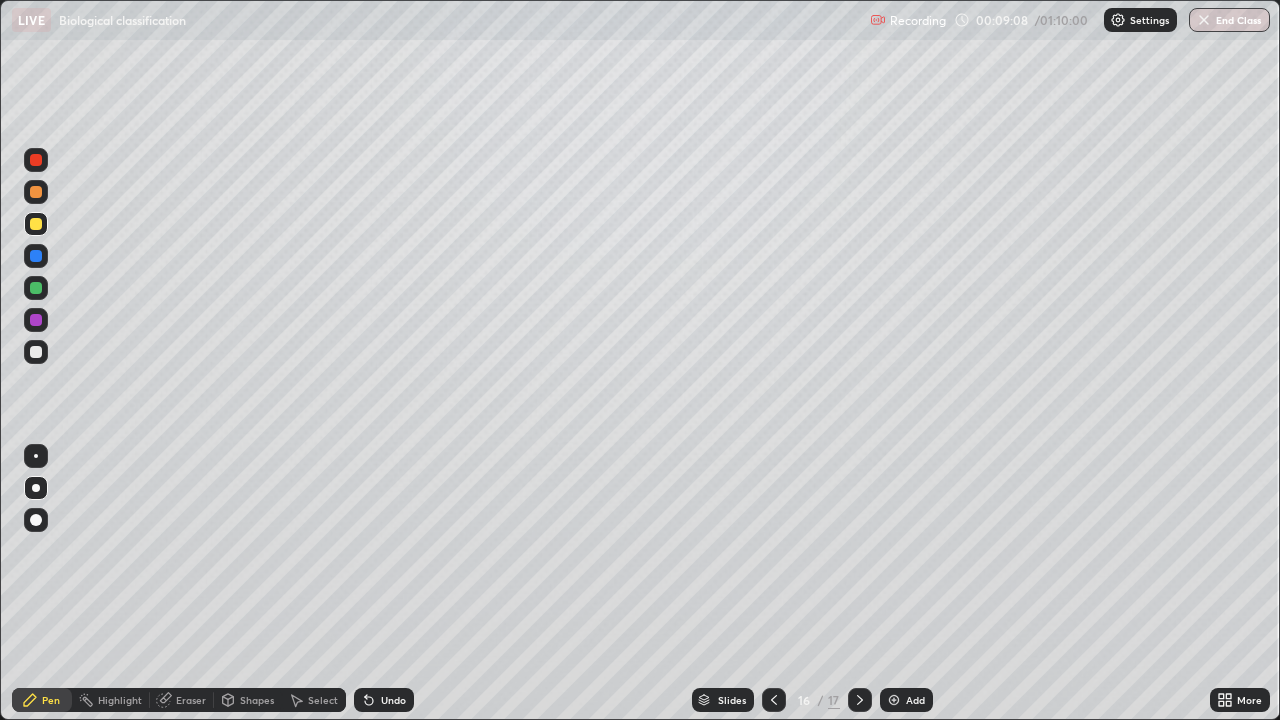 click on "Eraser" at bounding box center (191, 700) 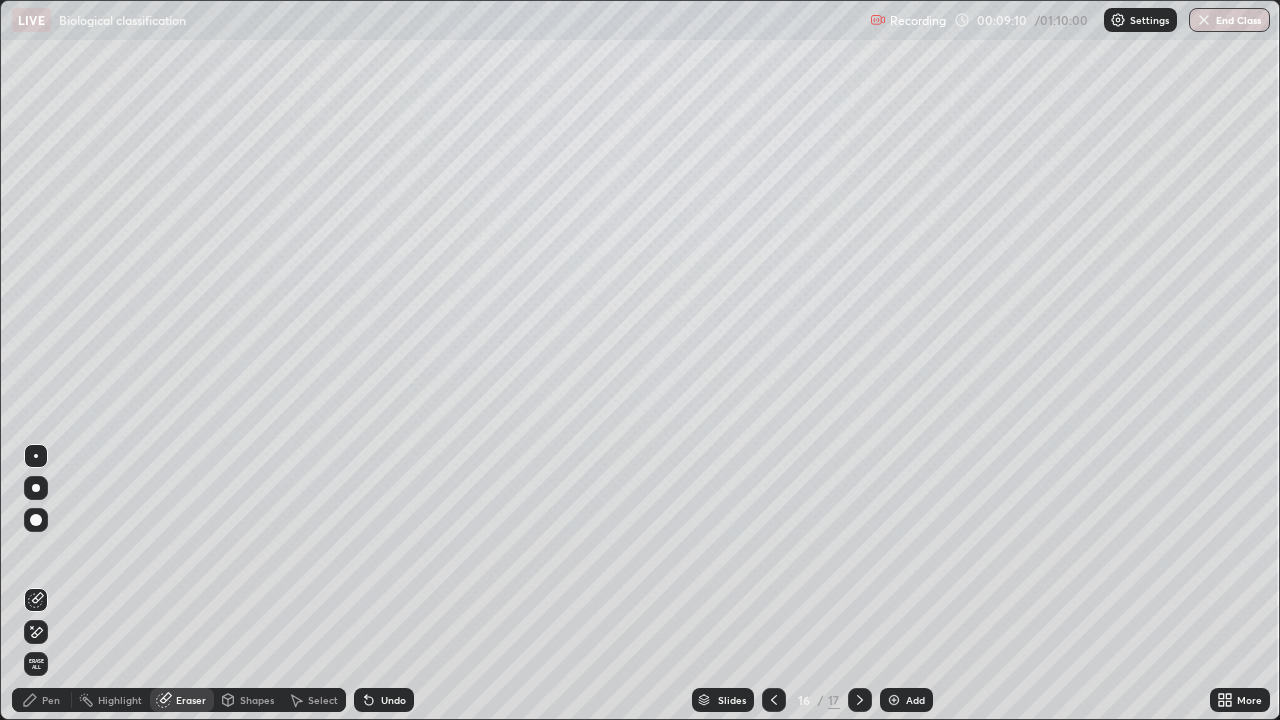 click on "Pen" at bounding box center (51, 700) 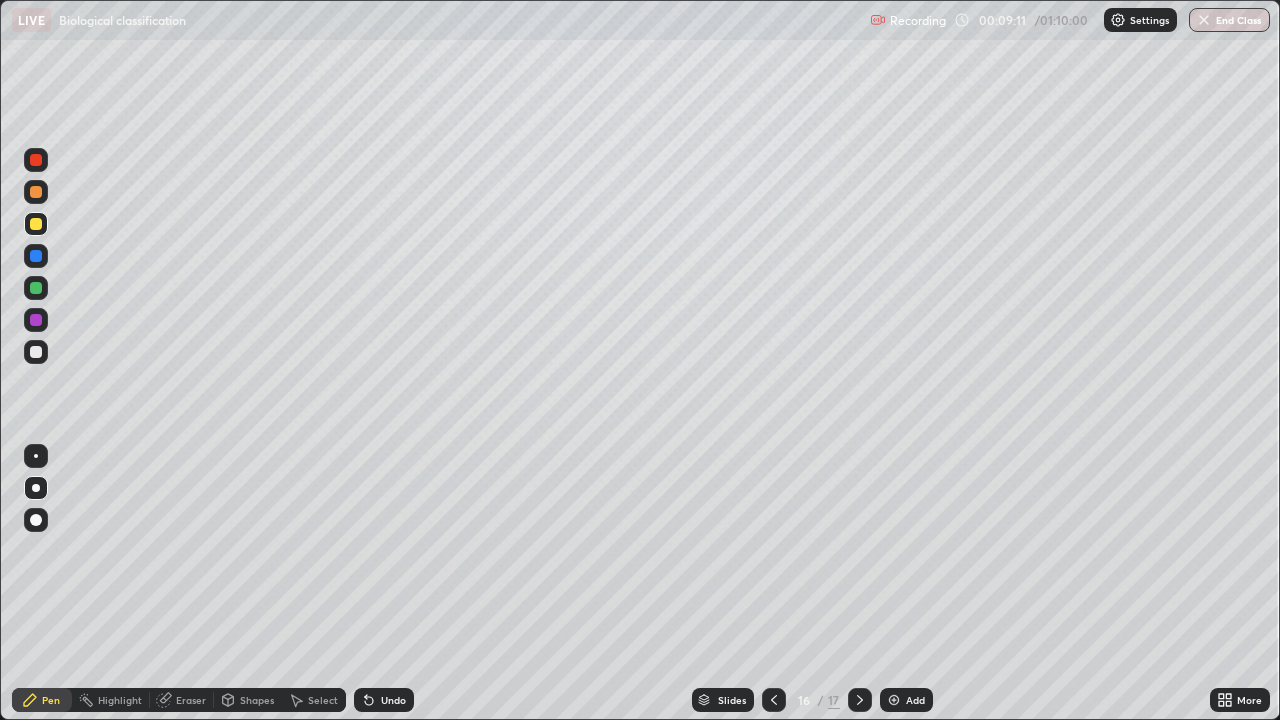 click at bounding box center [36, 352] 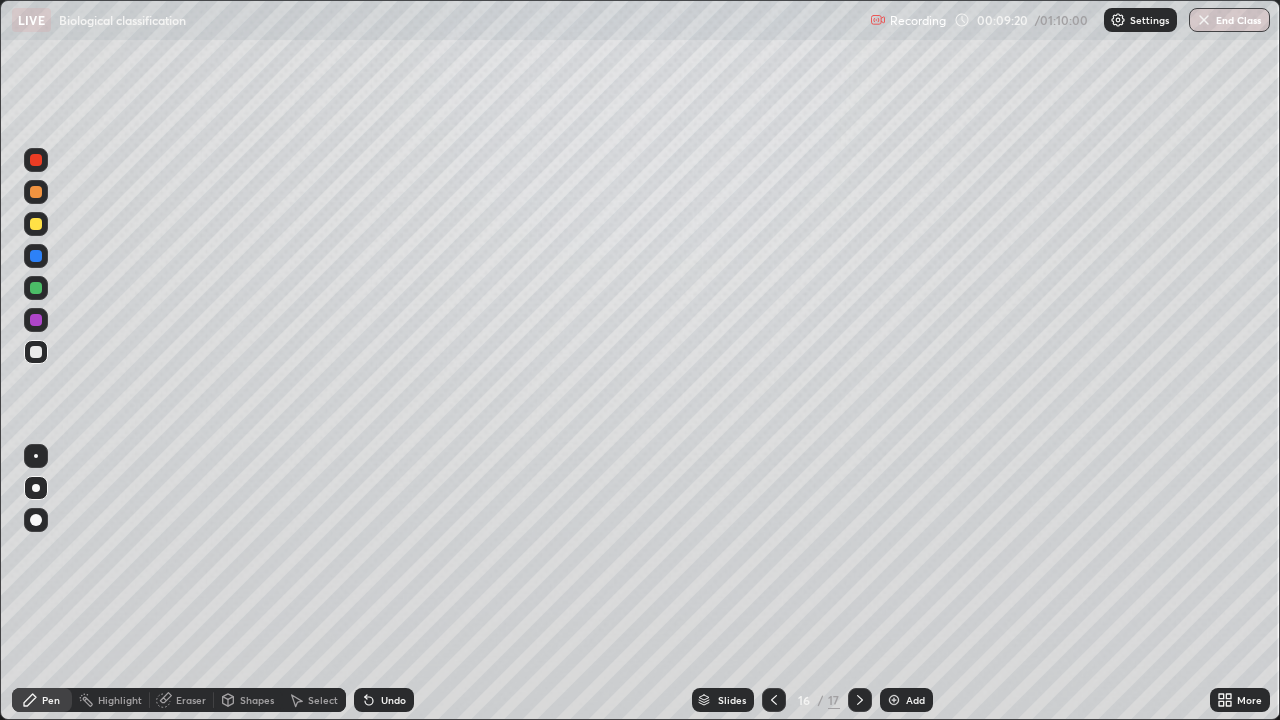 click on "Eraser" at bounding box center (182, 700) 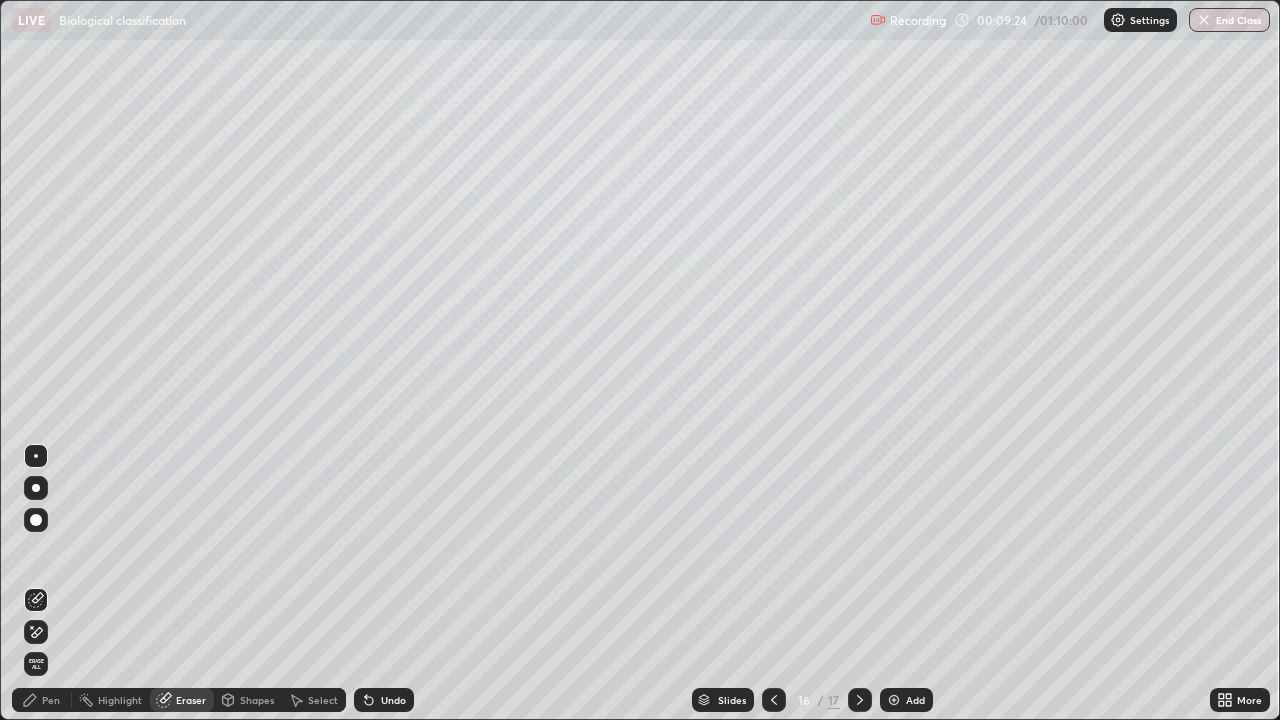 click on "Pen" at bounding box center (51, 700) 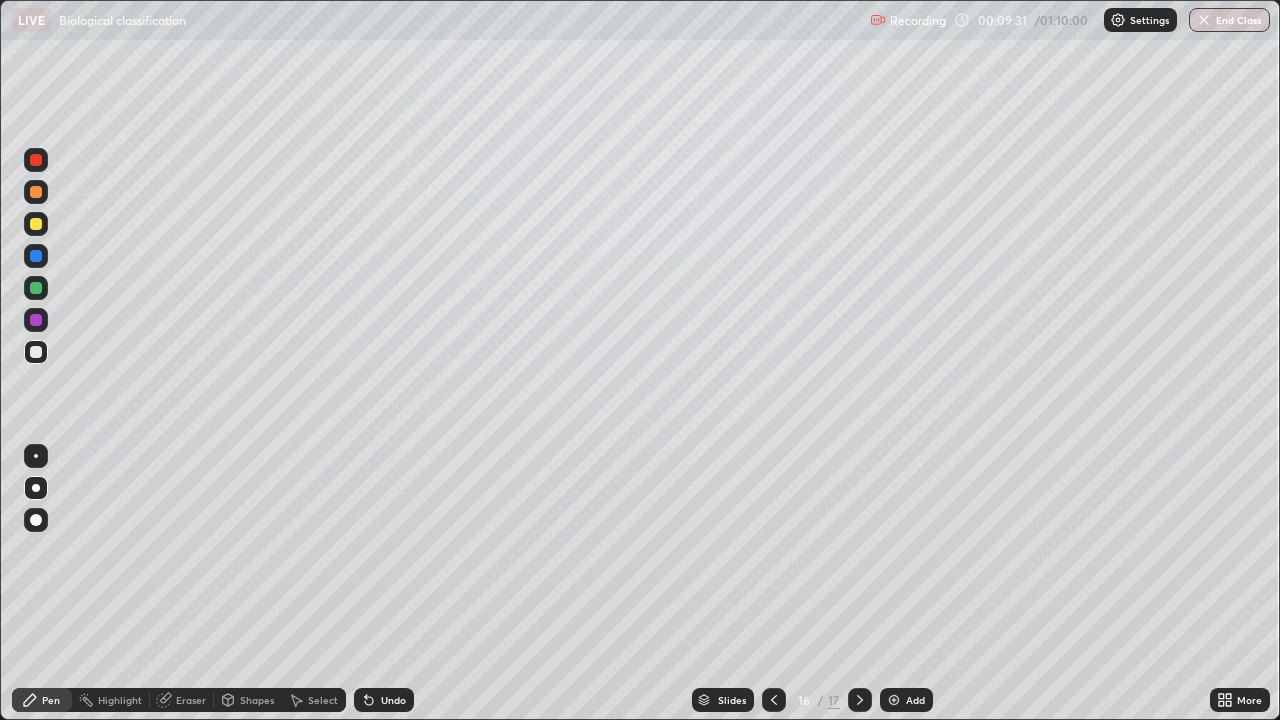 click at bounding box center (36, 320) 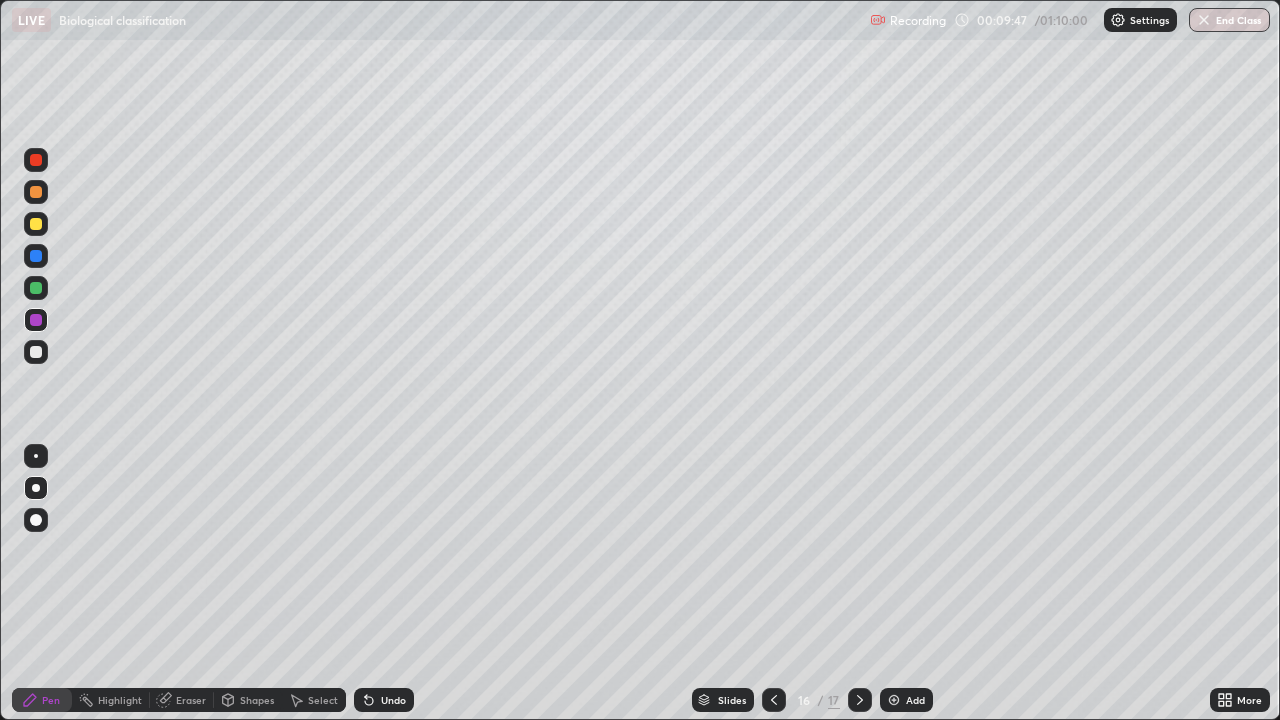 click at bounding box center [36, 352] 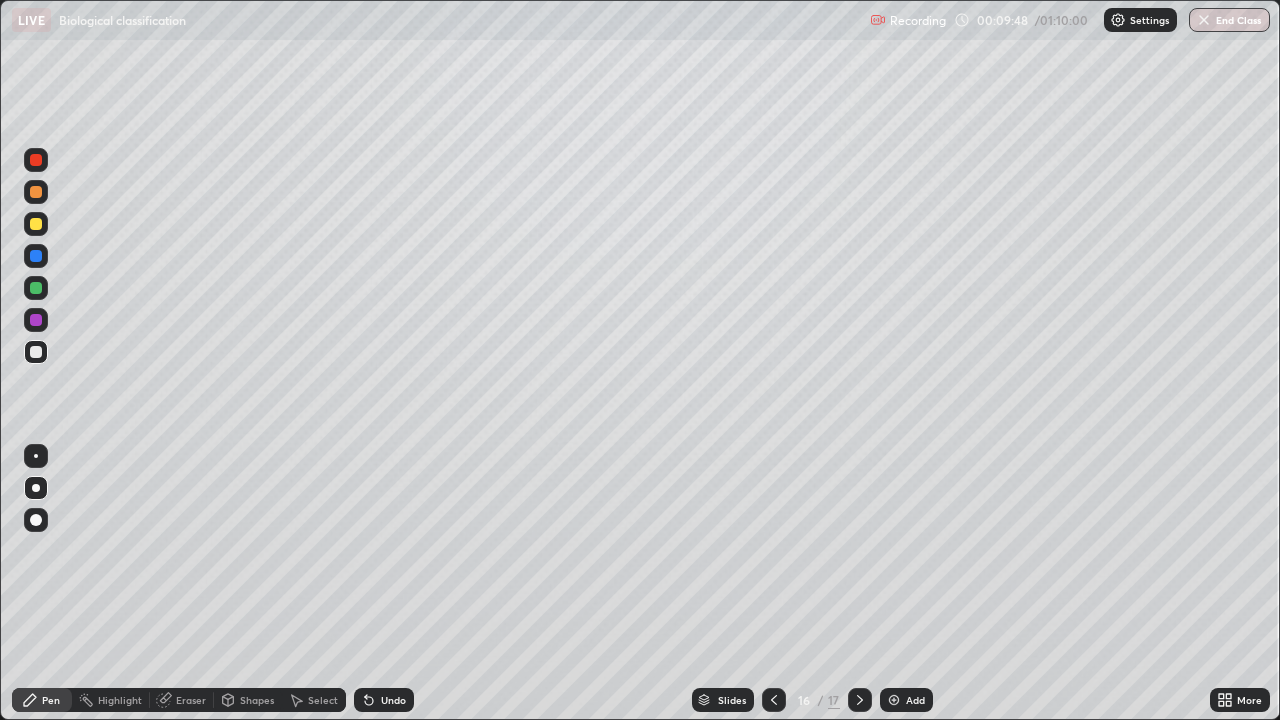 click at bounding box center (36, 288) 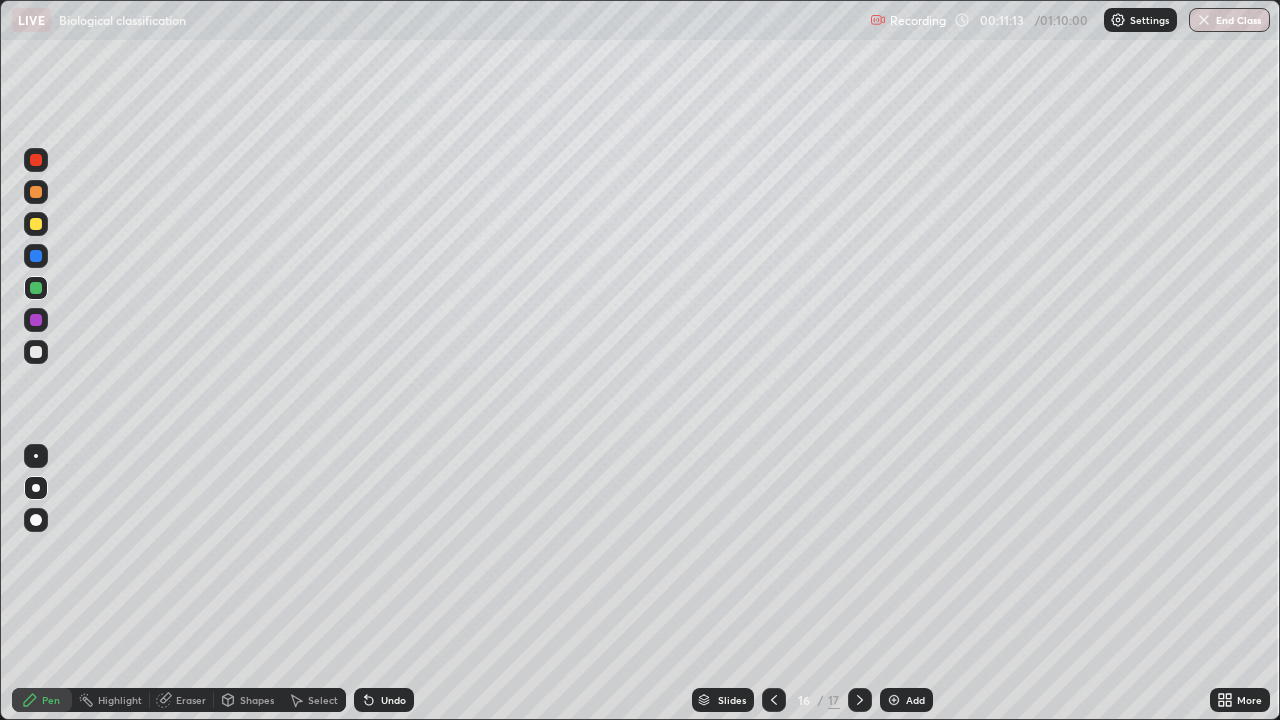click at bounding box center [36, 352] 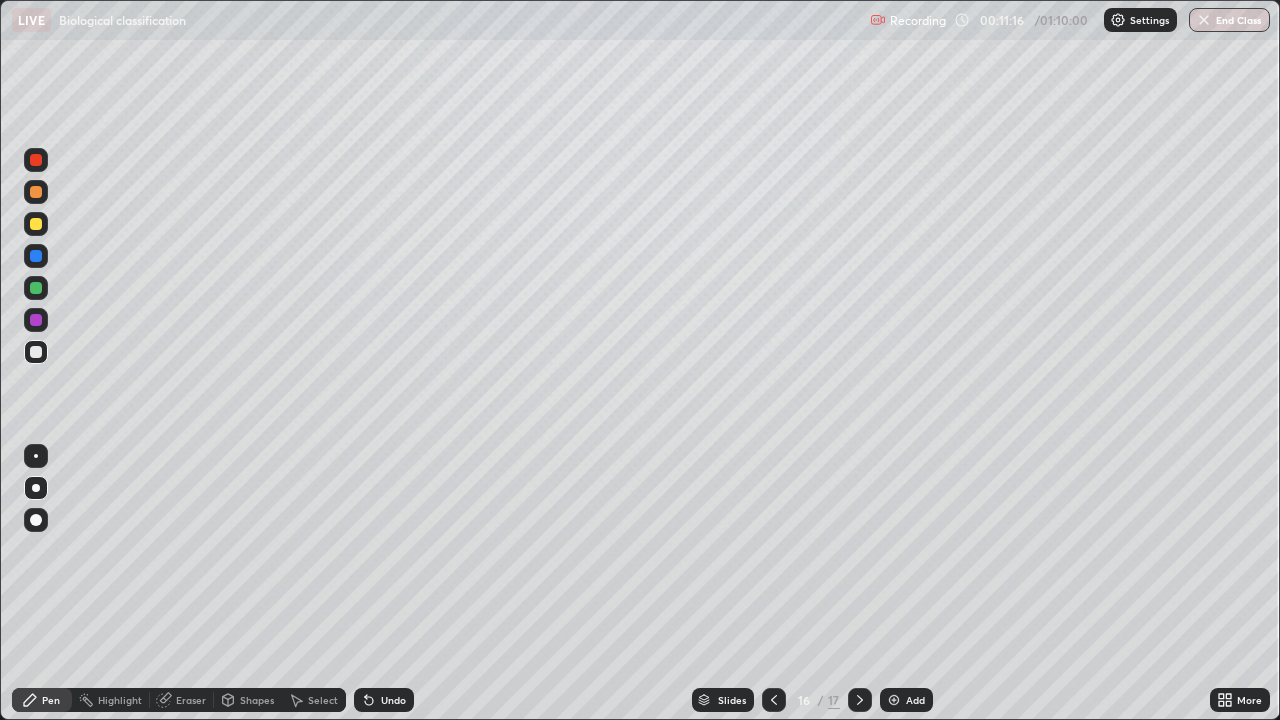 click at bounding box center (36, 224) 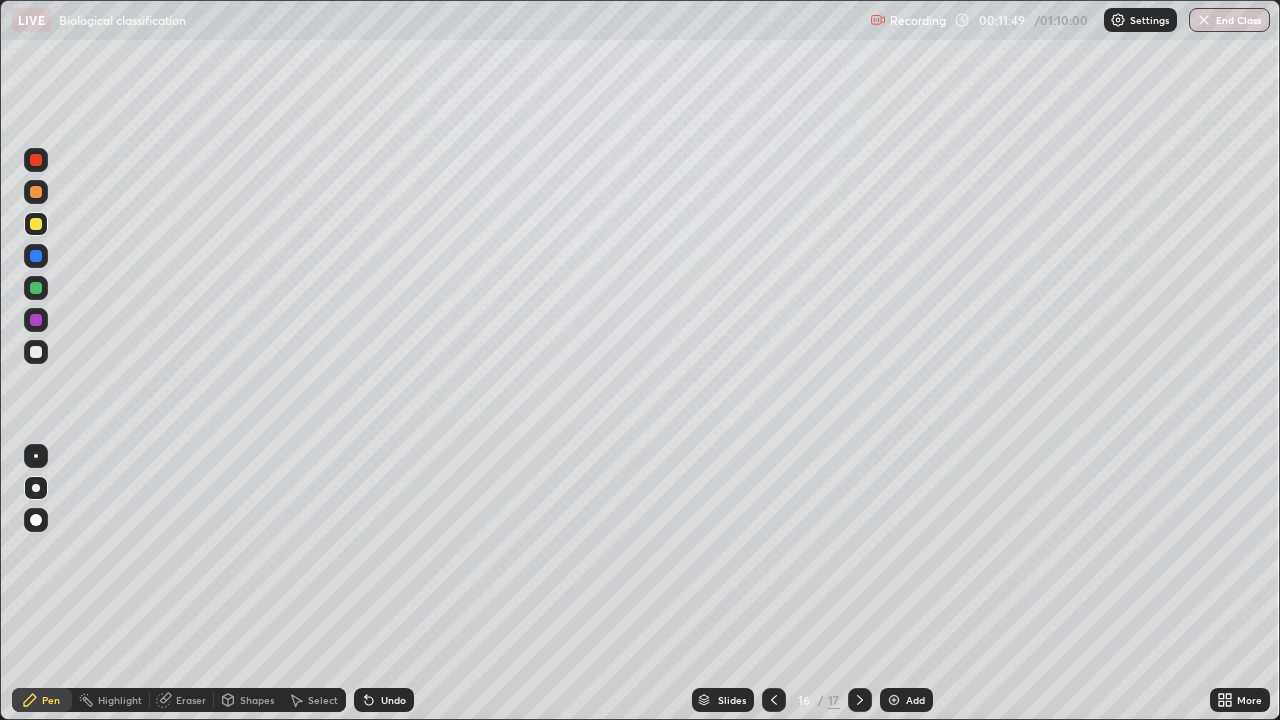 click at bounding box center (36, 256) 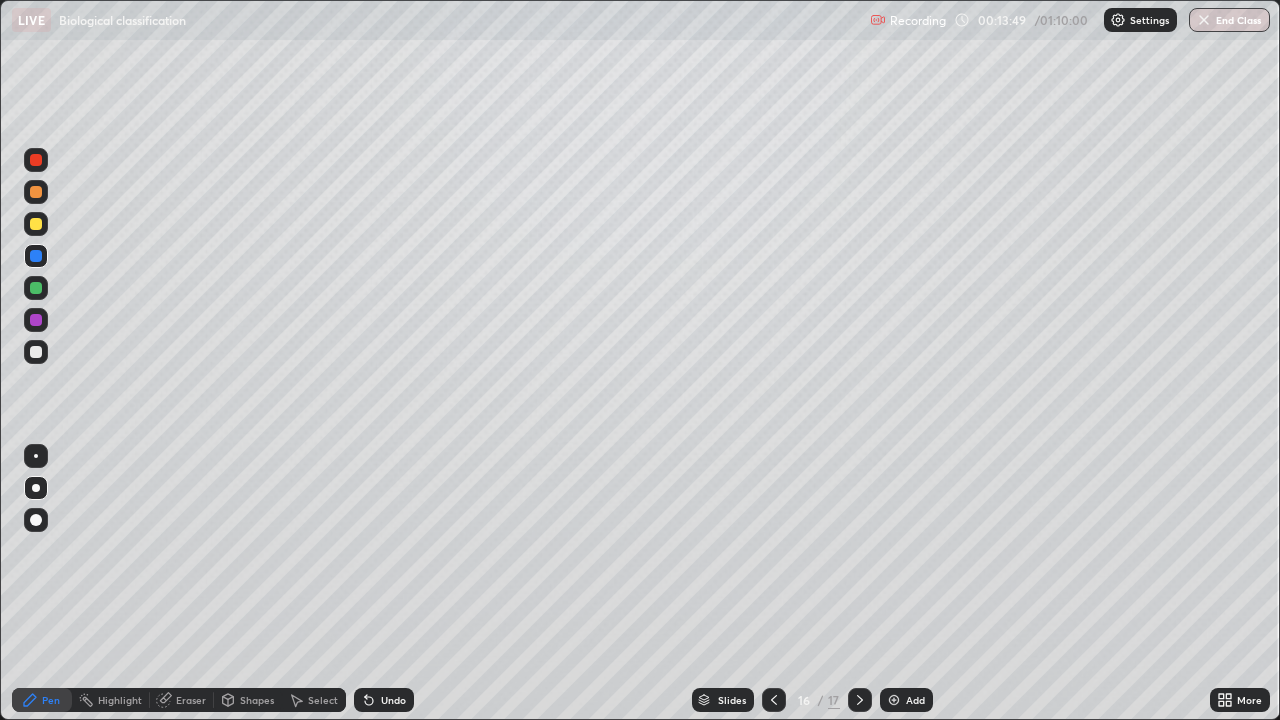 click on "Add" at bounding box center [915, 700] 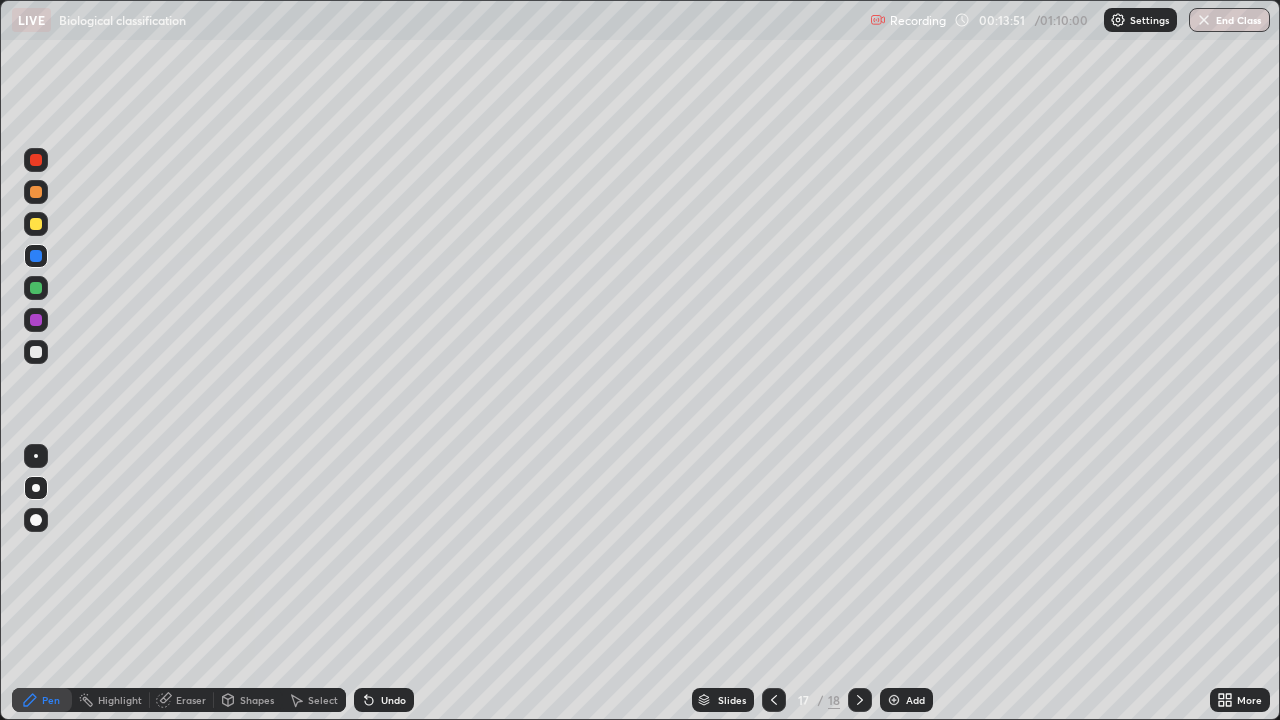 click at bounding box center [36, 160] 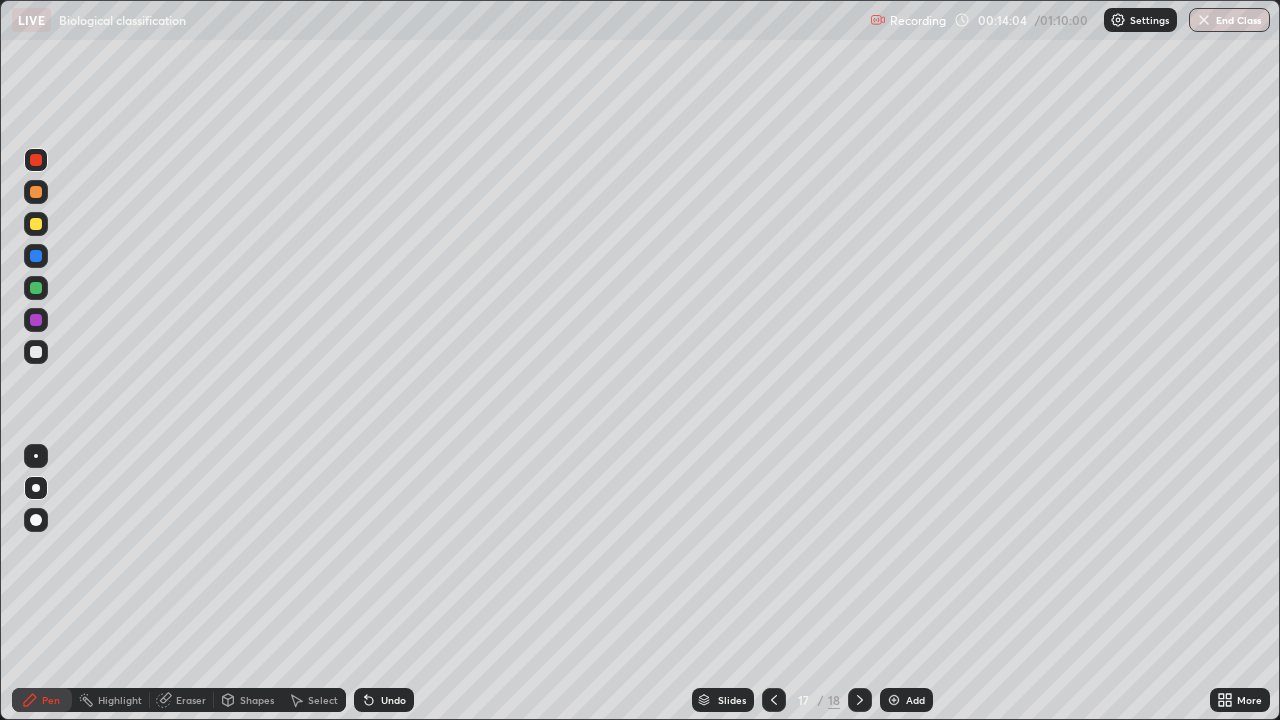 click at bounding box center (36, 352) 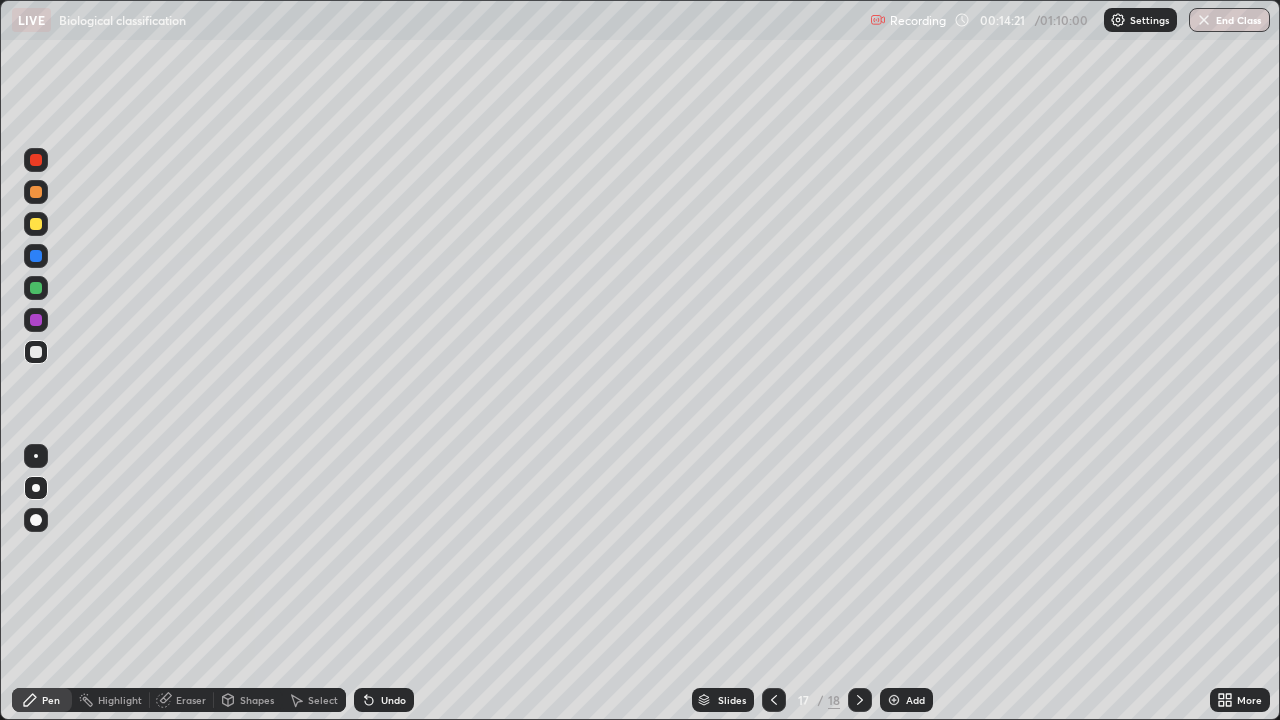 click at bounding box center [36, 288] 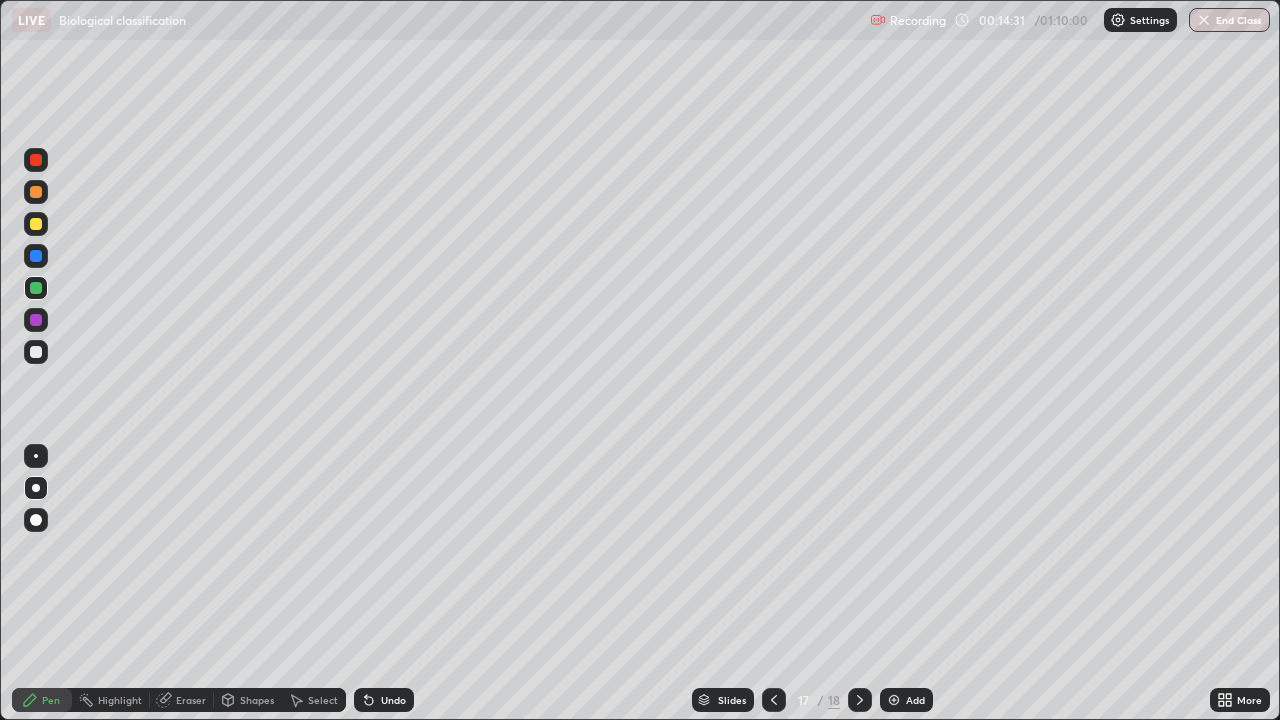 click on "Eraser" at bounding box center (191, 700) 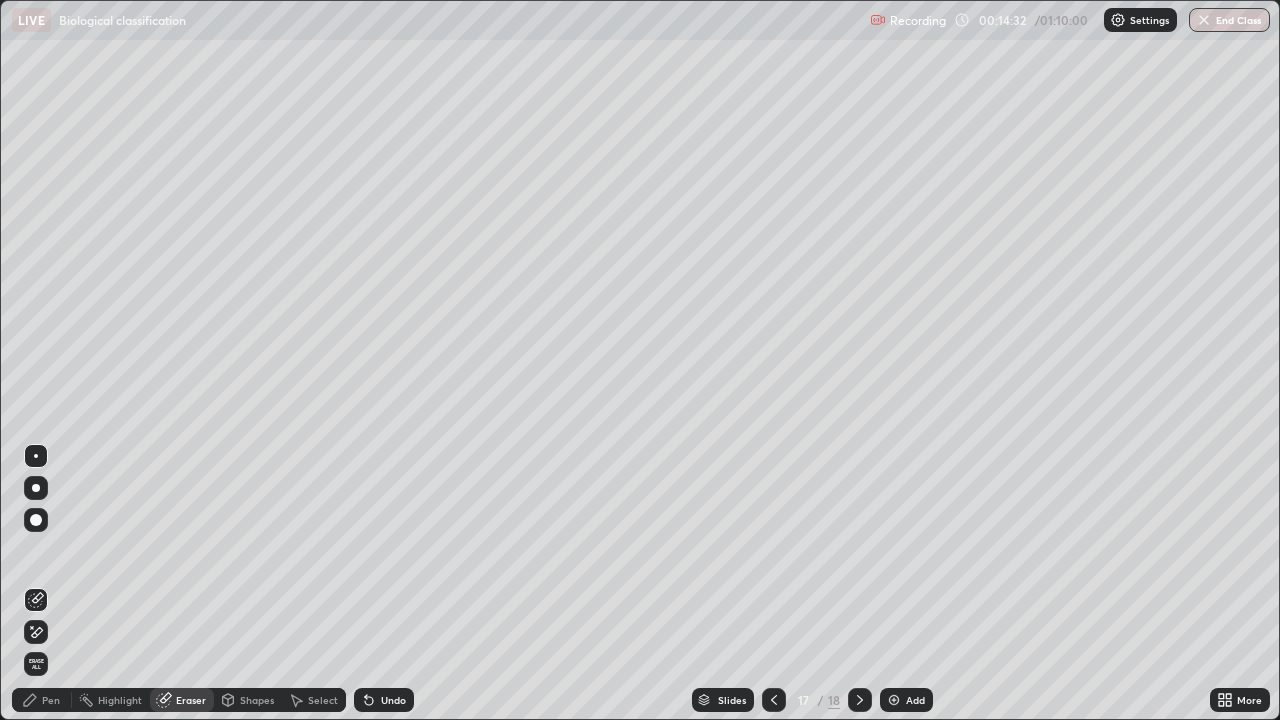 click on "Pen" at bounding box center (51, 700) 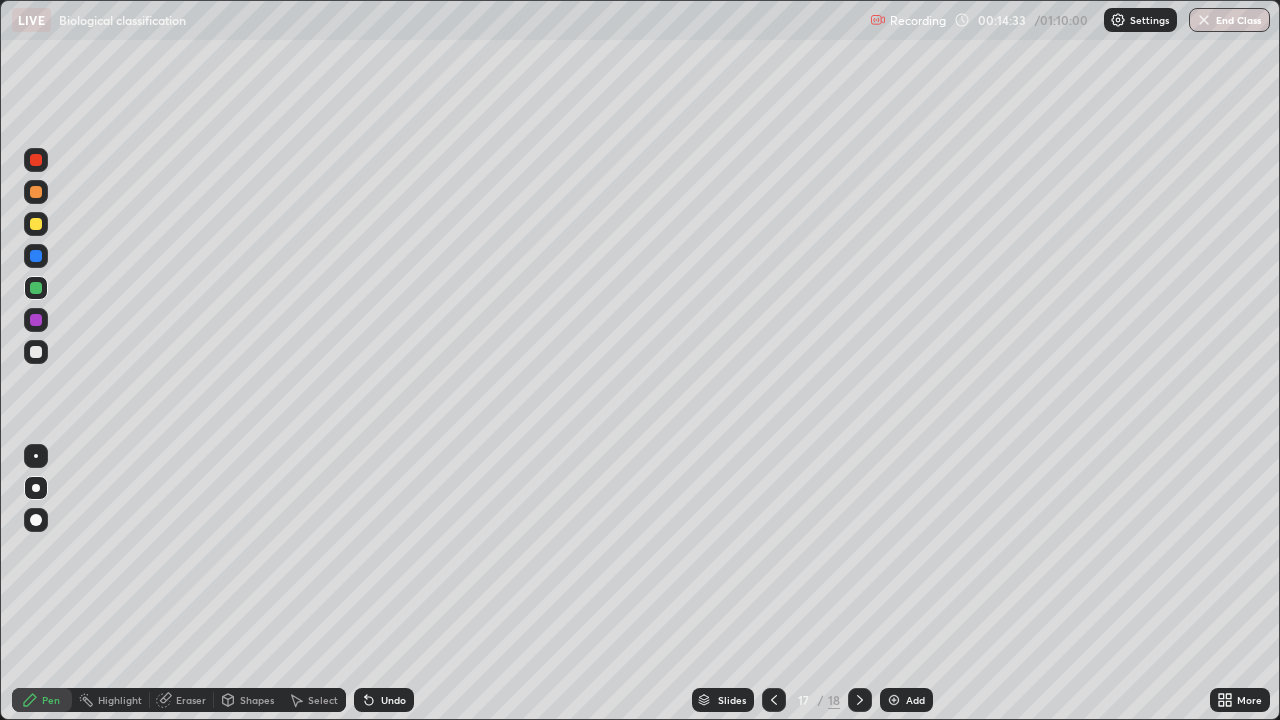 click at bounding box center (36, 288) 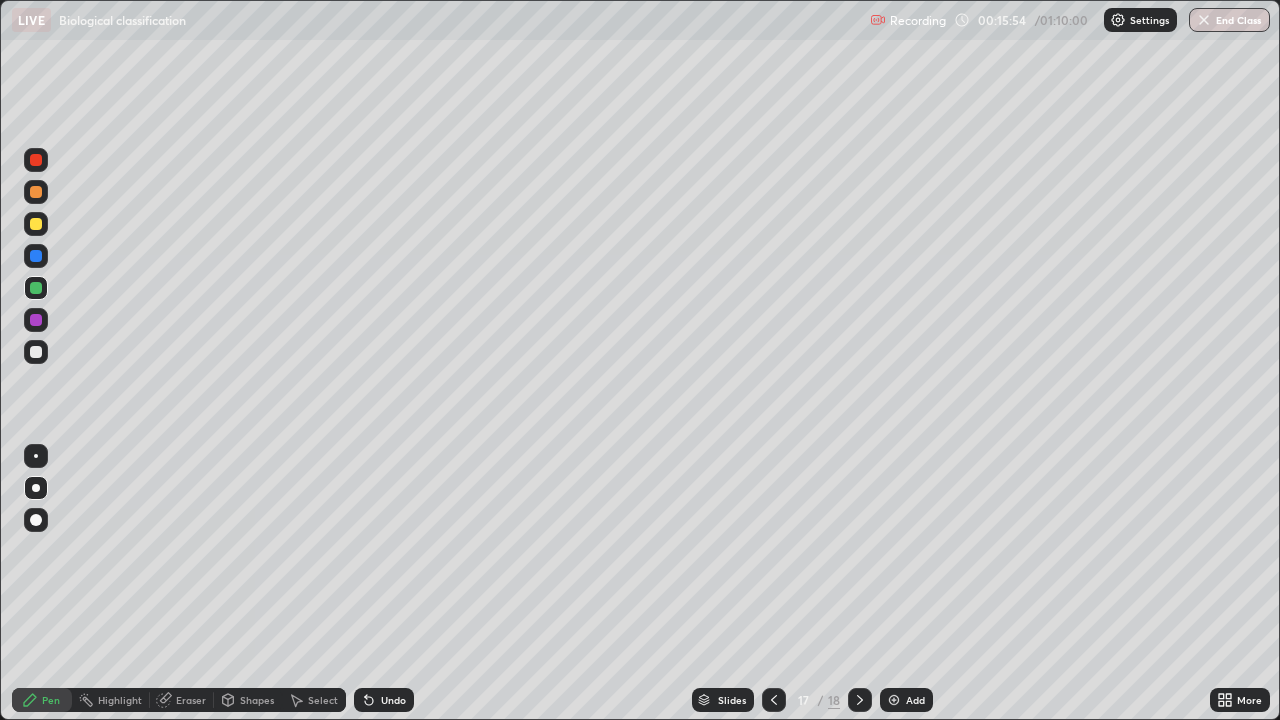 click 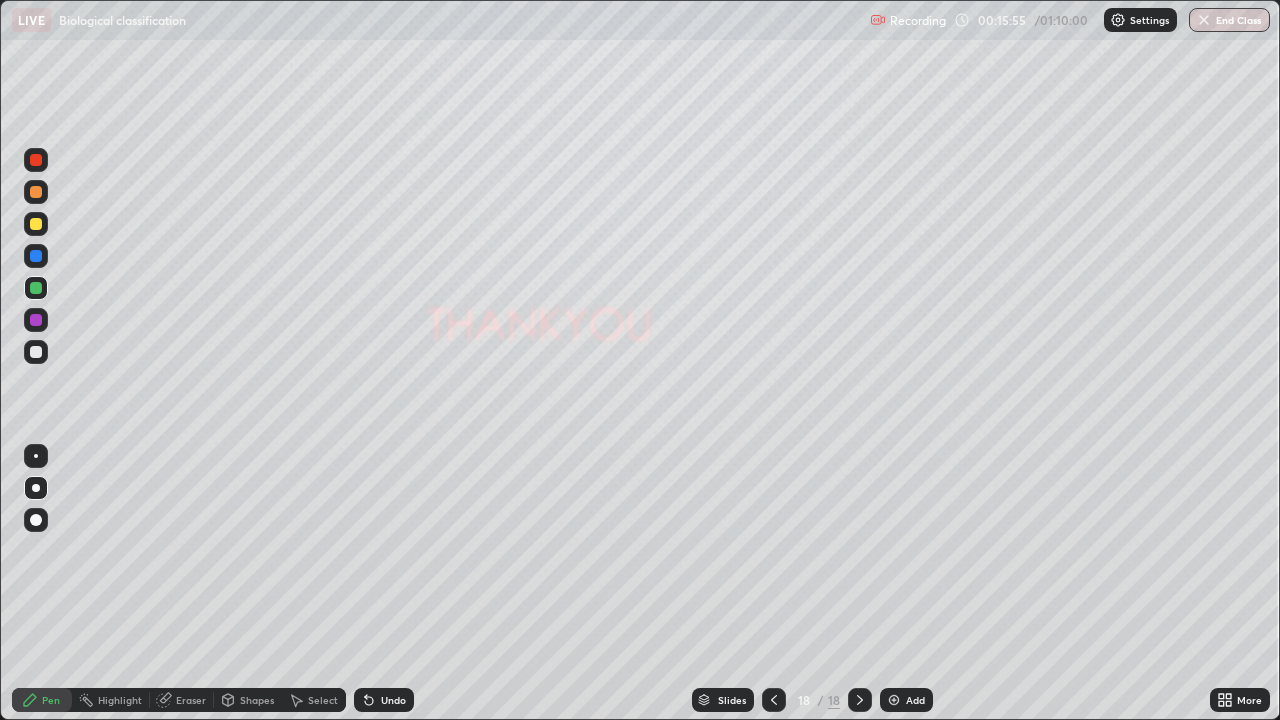 click 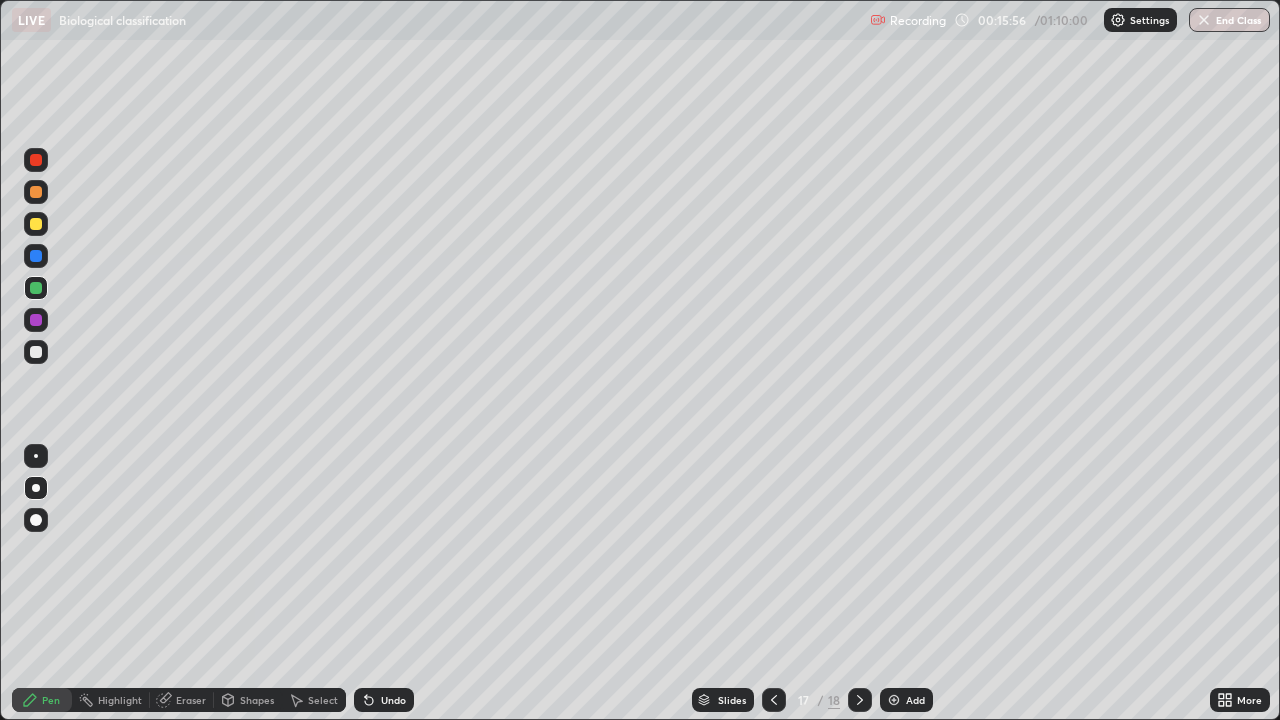 click at bounding box center (894, 700) 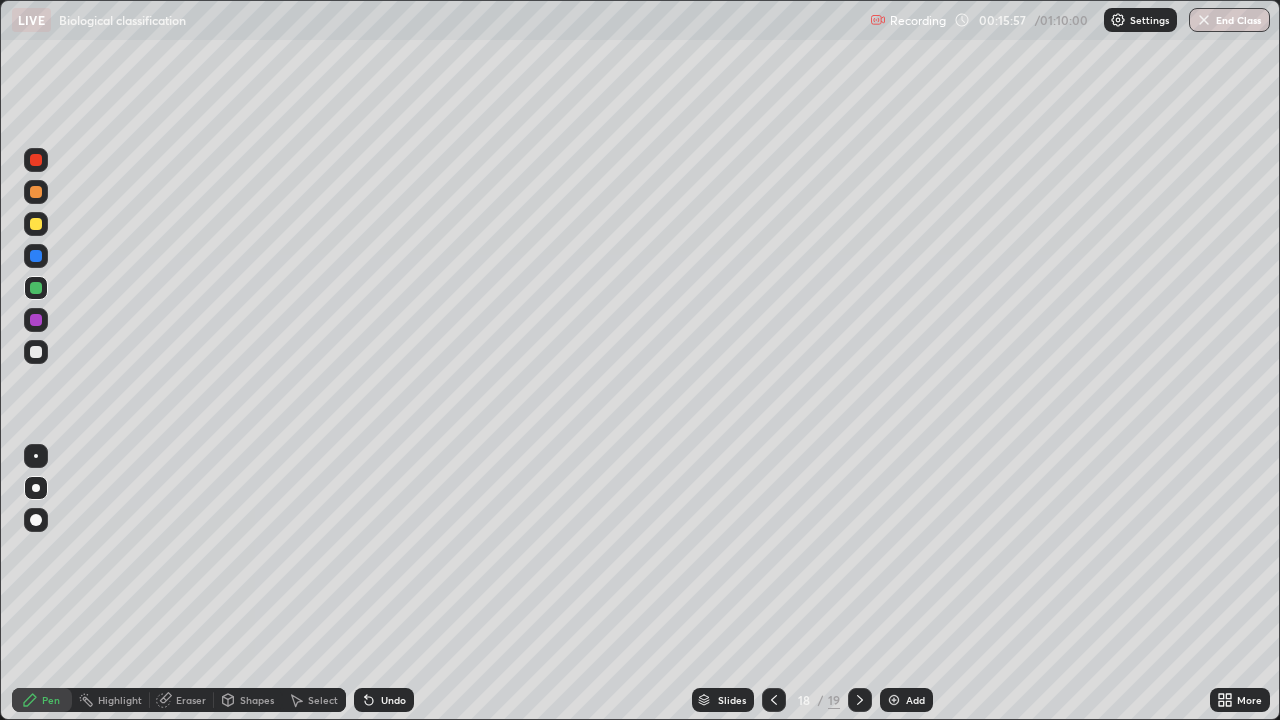 click at bounding box center [36, 160] 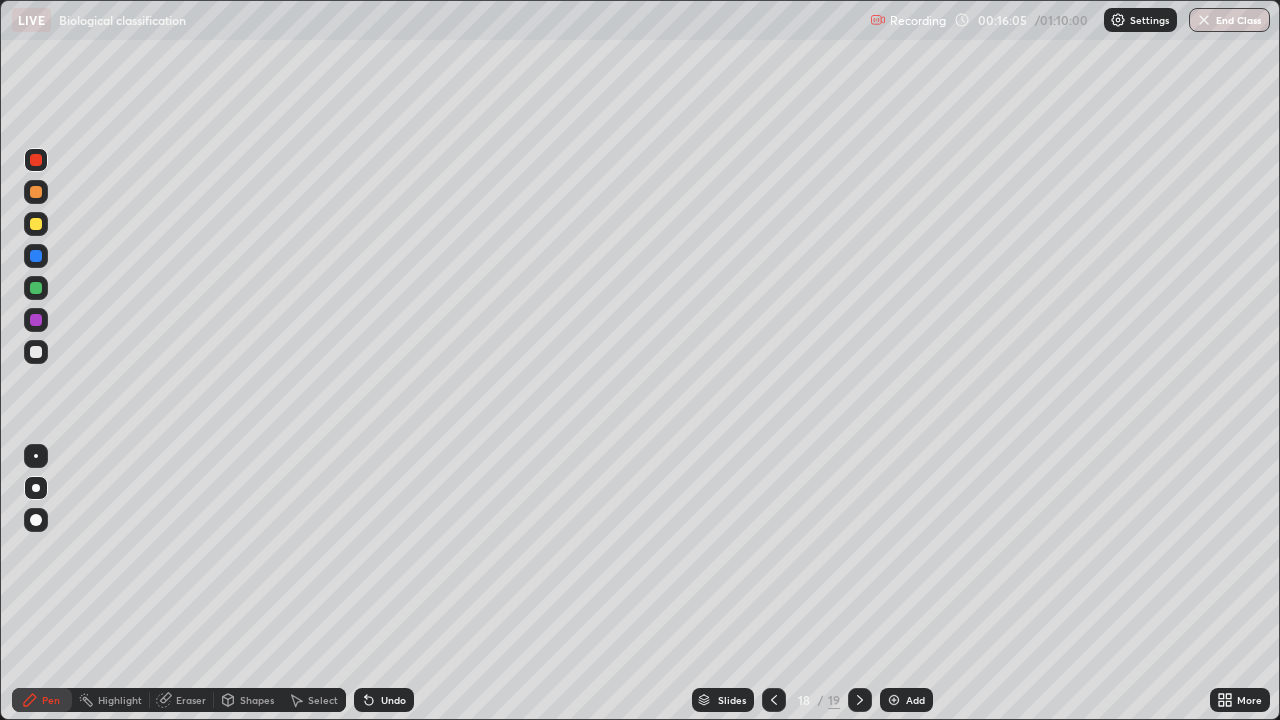 click at bounding box center (36, 352) 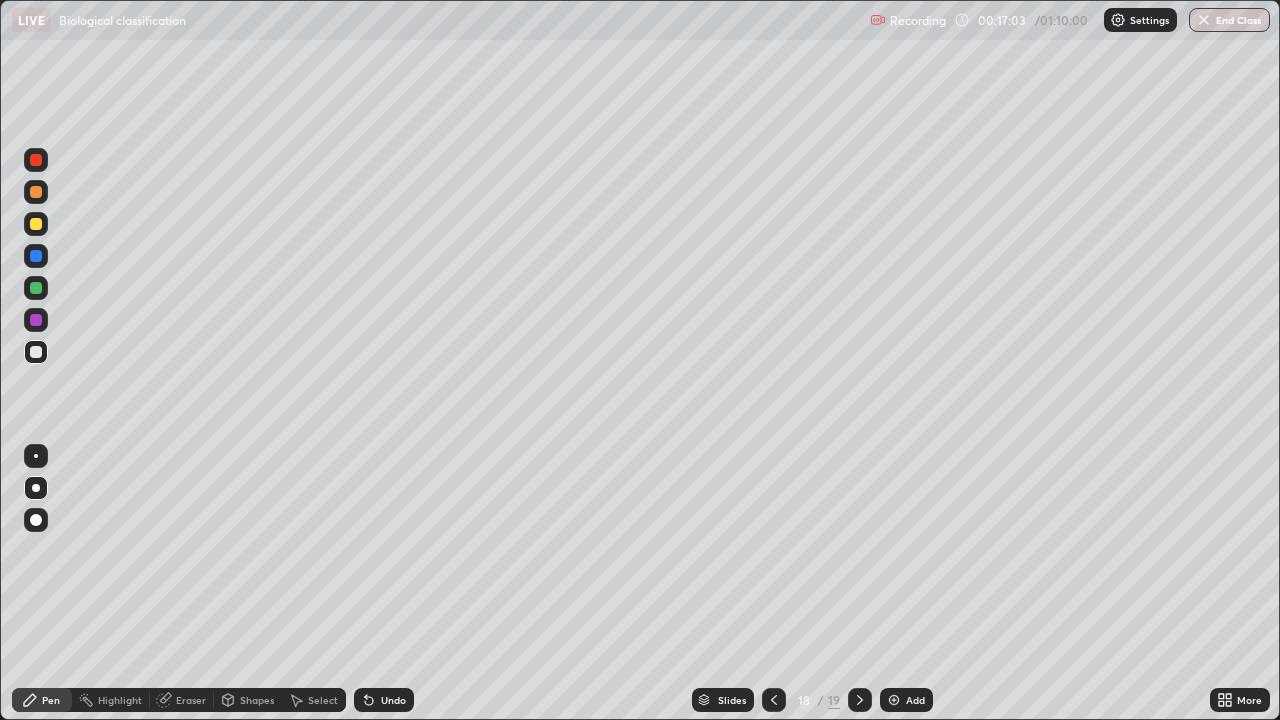 click on "Eraser" at bounding box center [191, 700] 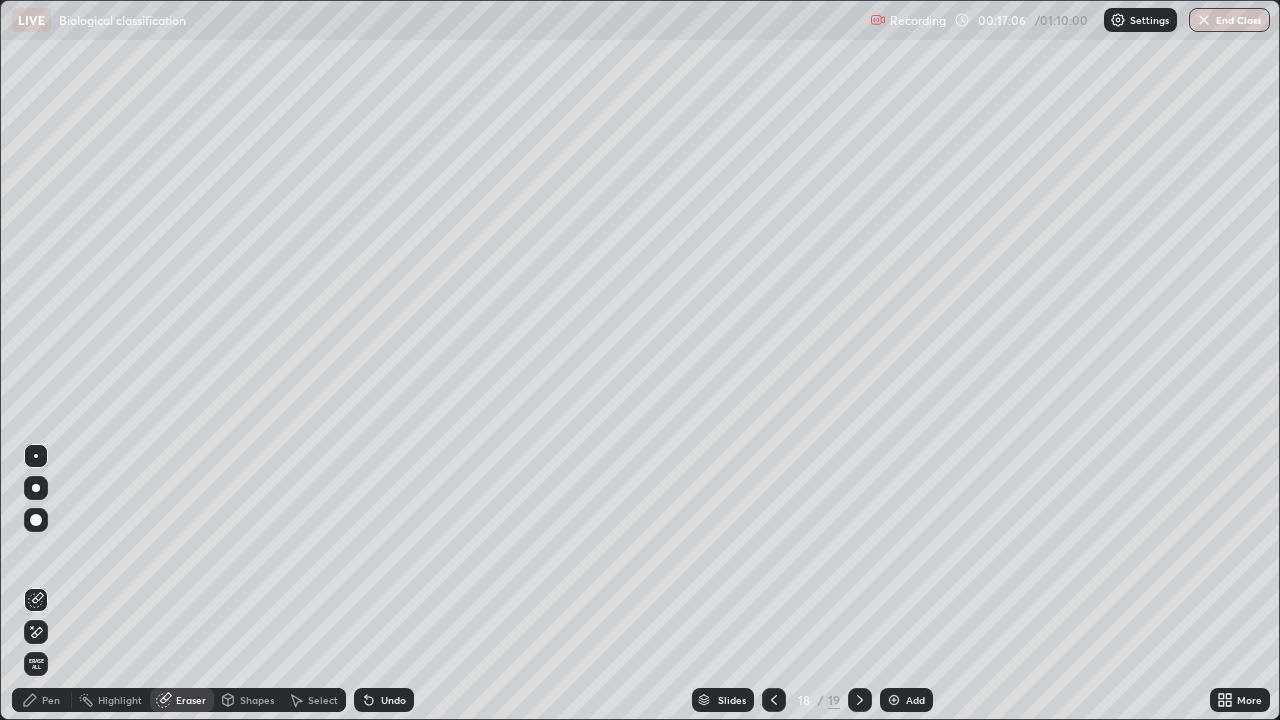 click on "Pen" at bounding box center (51, 700) 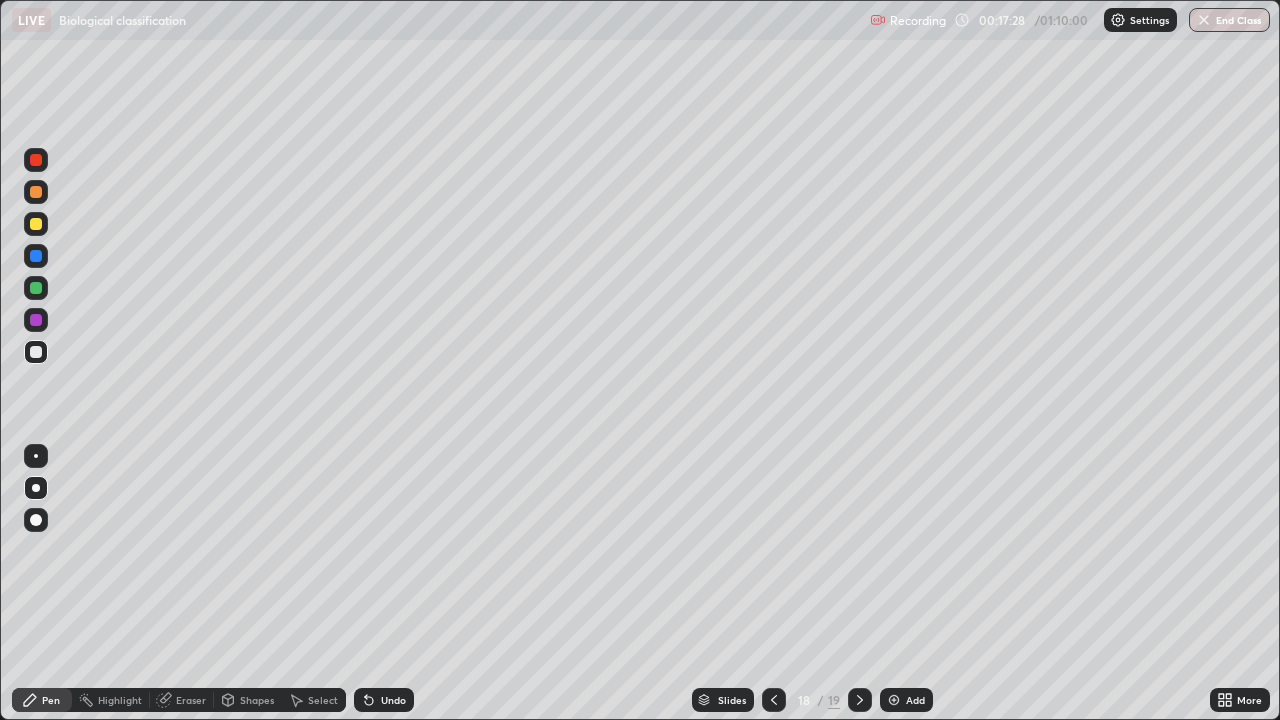 click at bounding box center [36, 224] 